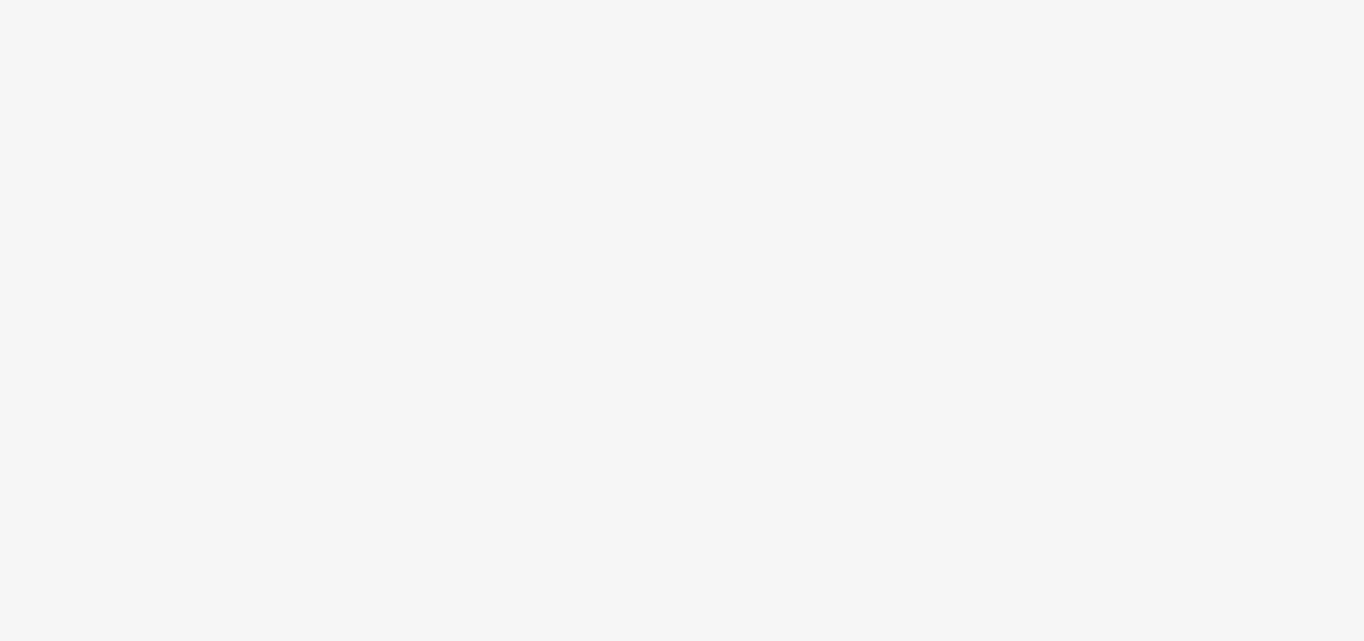 scroll, scrollTop: 0, scrollLeft: 0, axis: both 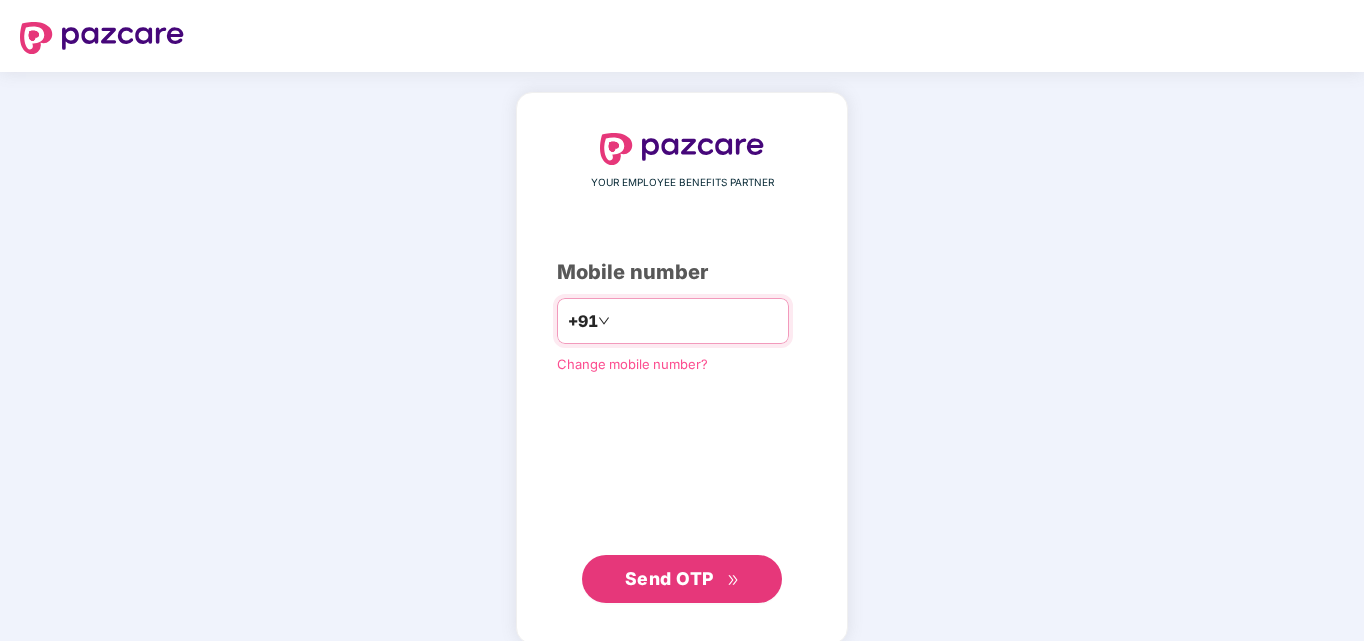 click at bounding box center (696, 321) 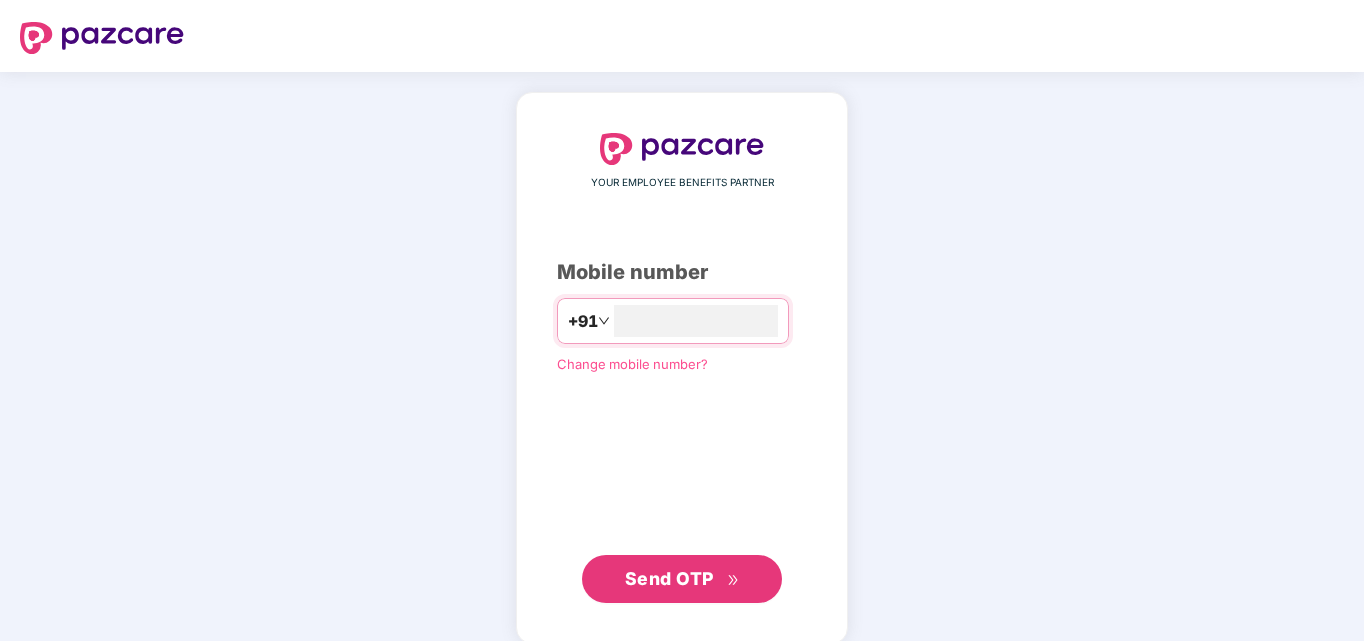 type on "**********" 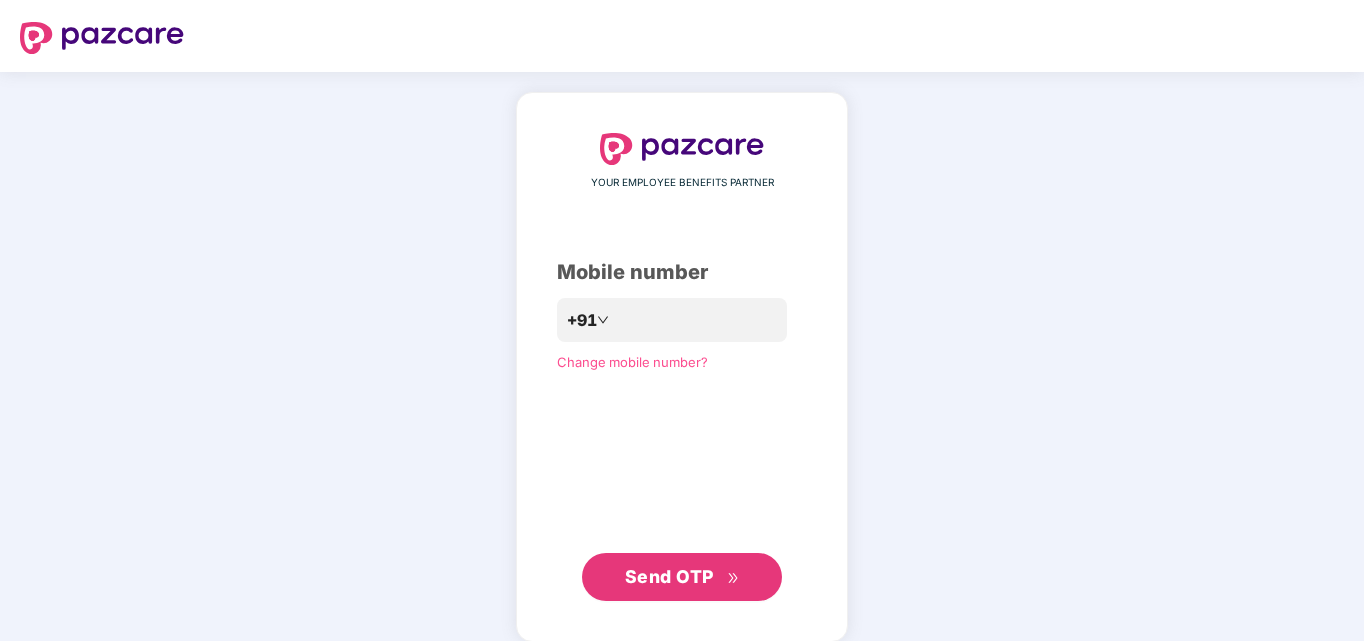 click on "Send OTP" at bounding box center [669, 576] 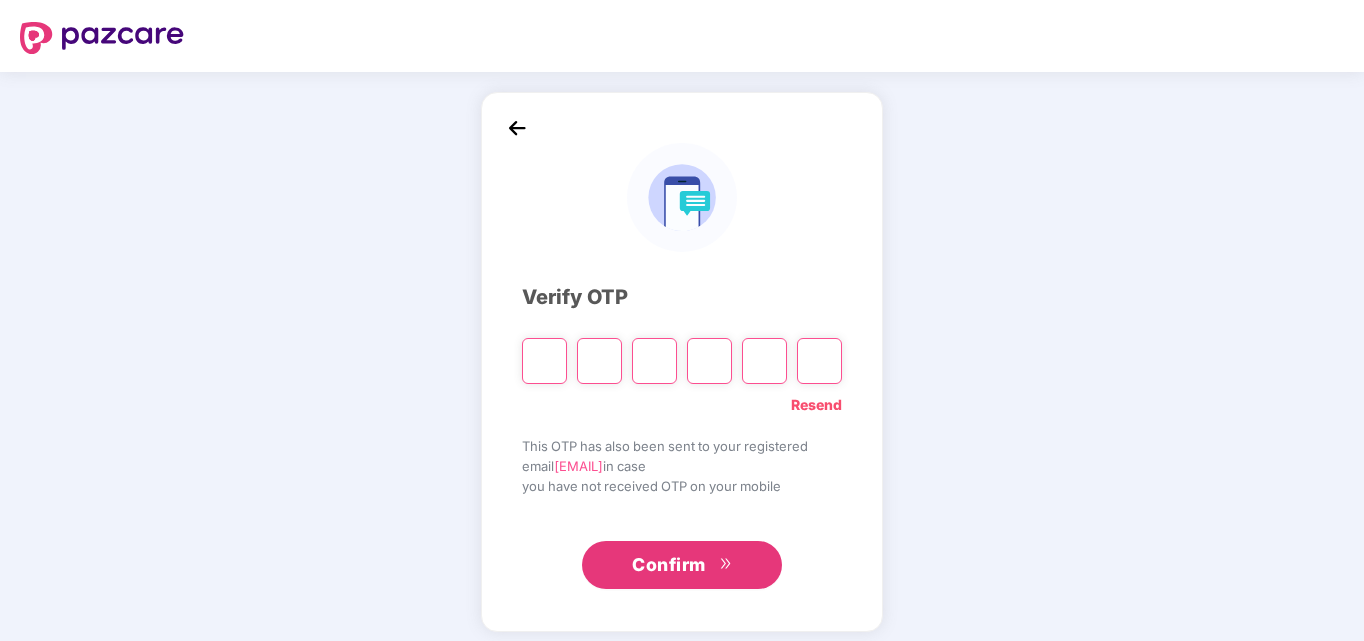 type on "*" 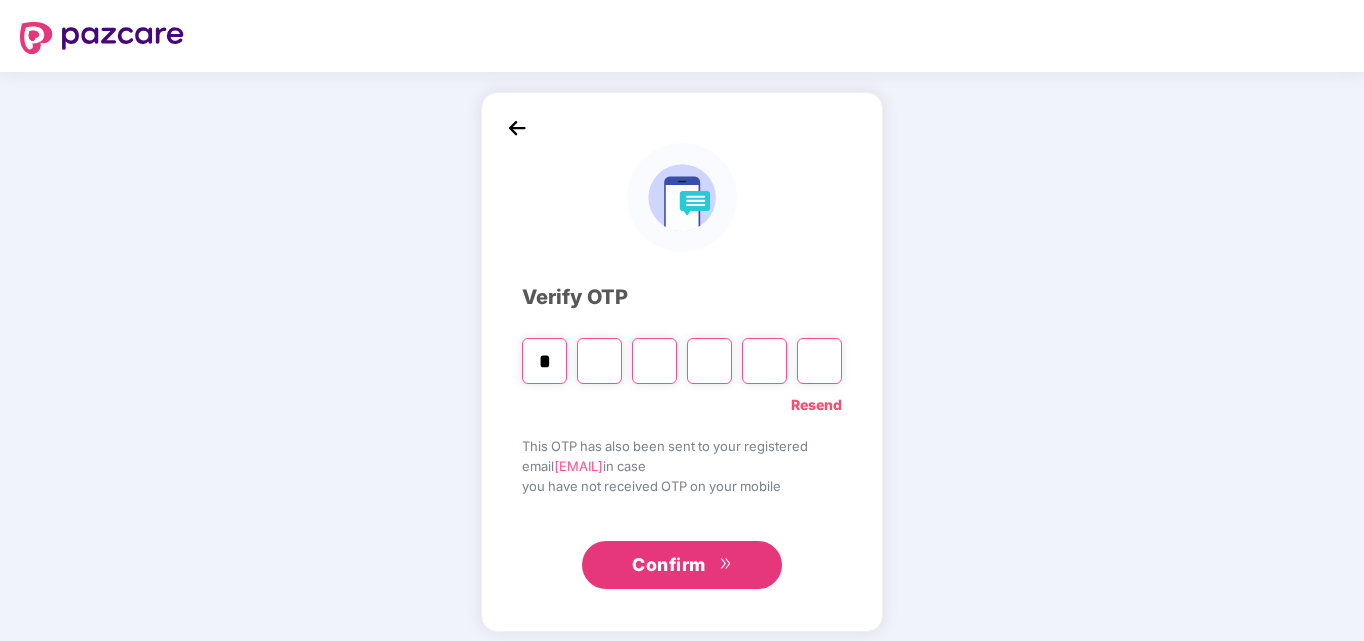 type on "*" 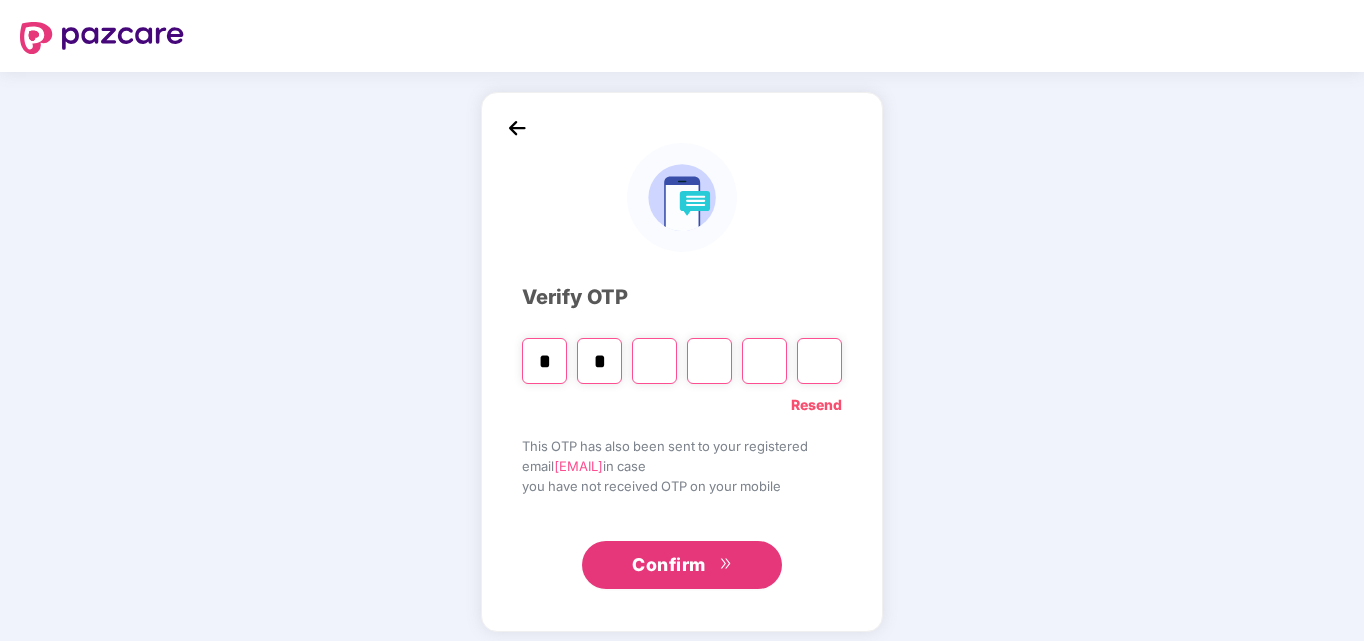 type on "*" 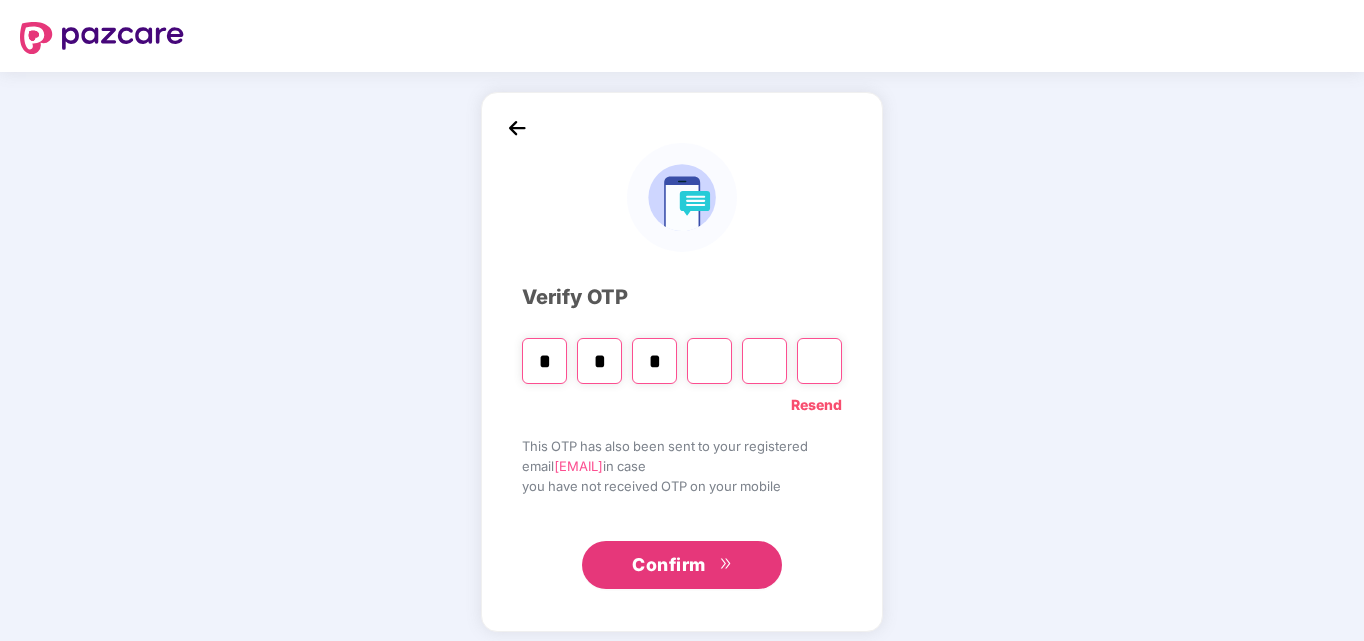 type on "*" 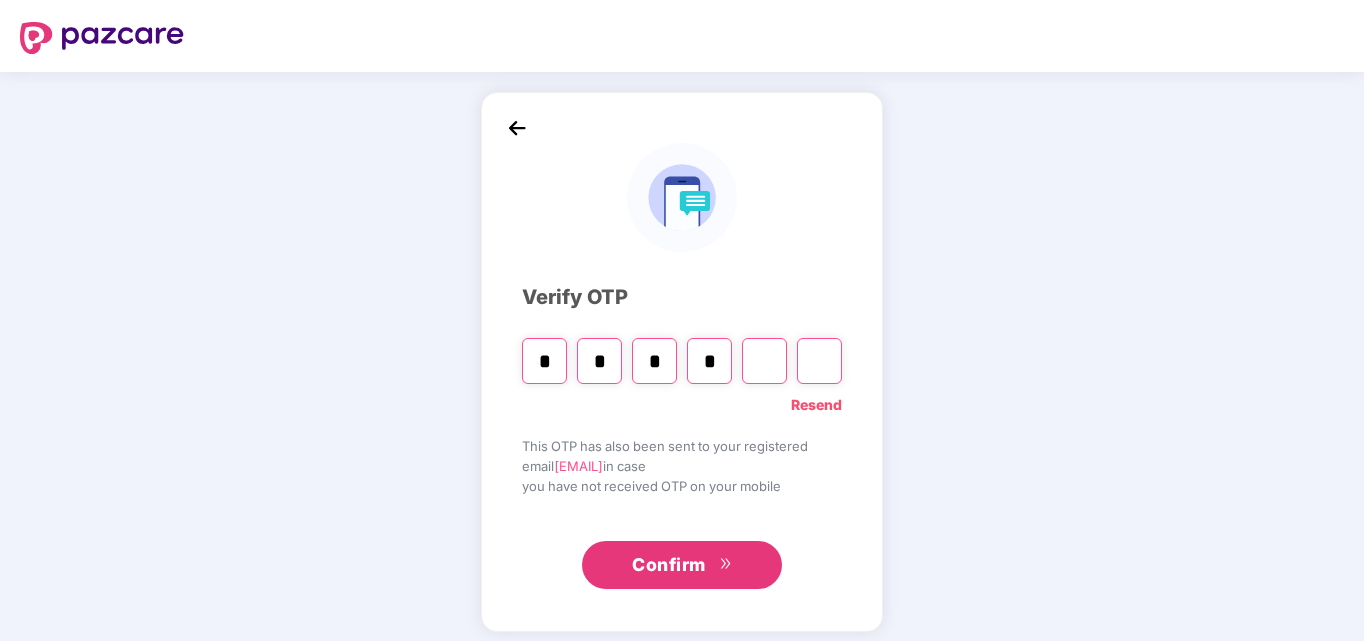 type on "*" 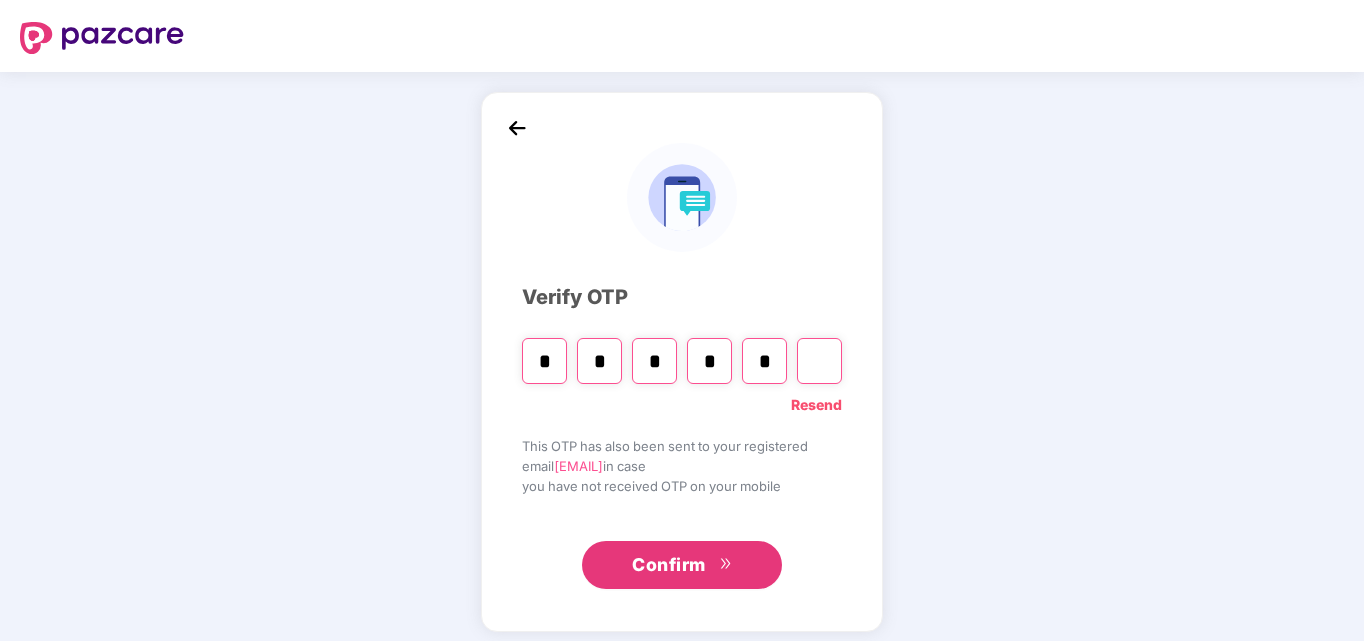 type on "*" 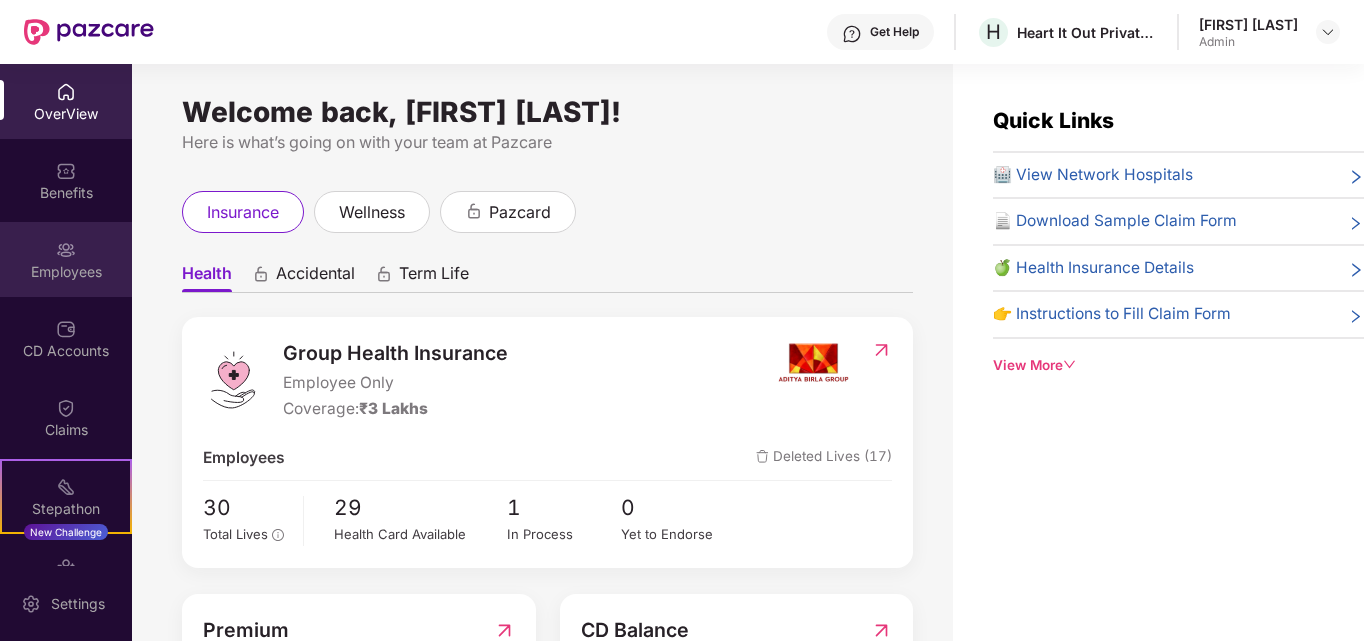 click on "Employees" at bounding box center (66, 272) 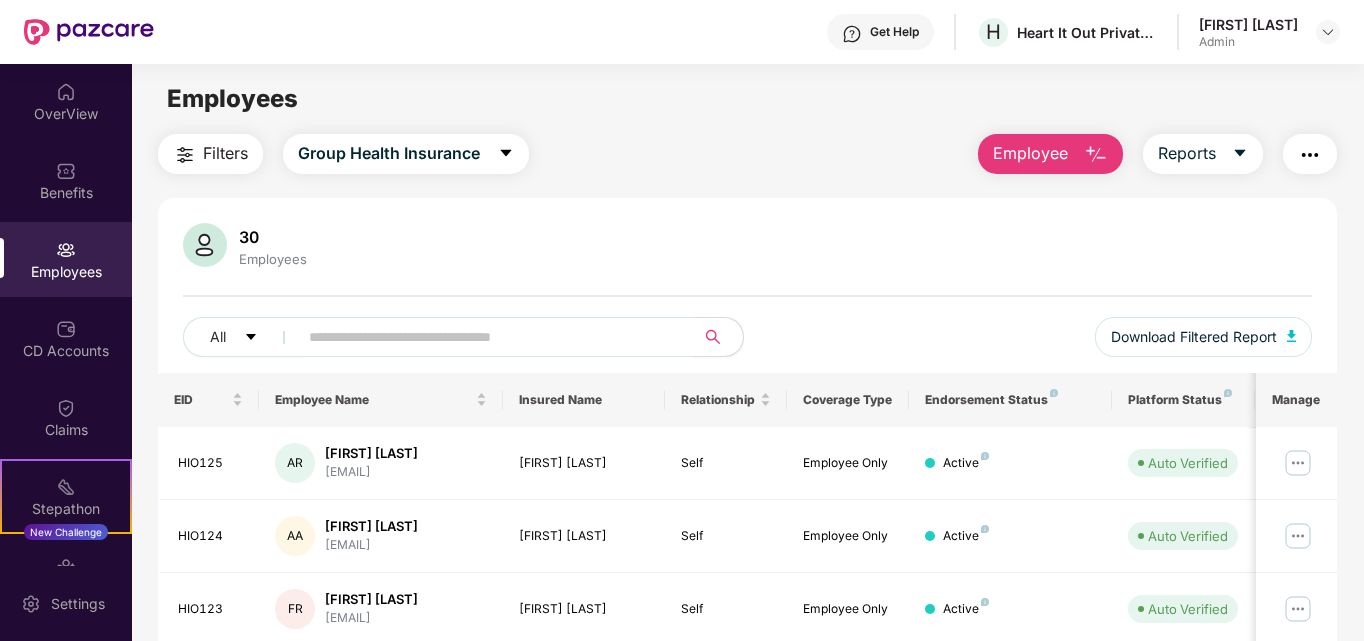 click on "Employee" at bounding box center [1030, 153] 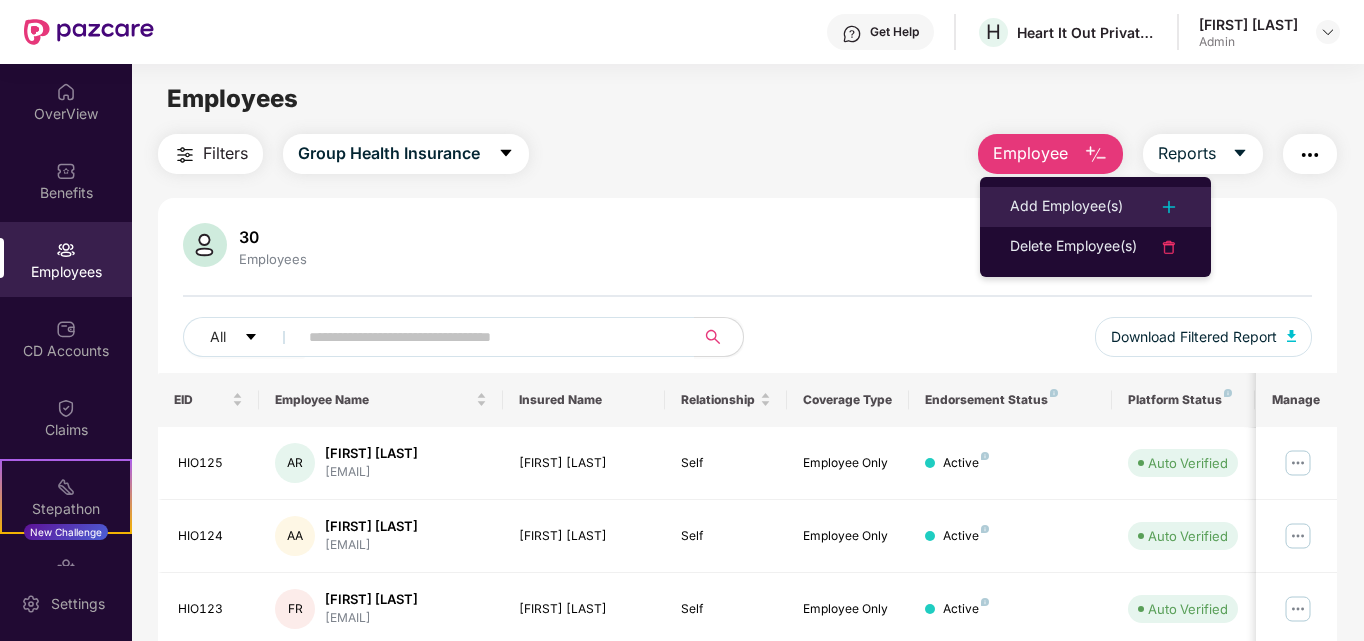 click at bounding box center [1169, 207] 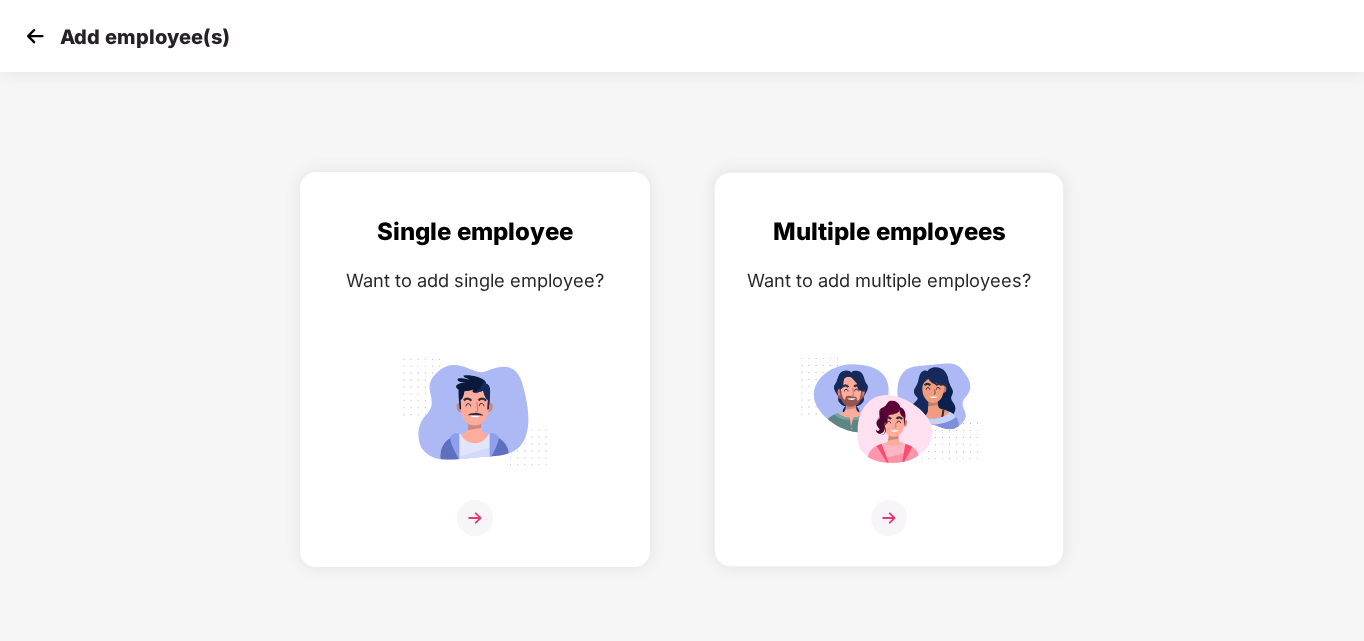 click at bounding box center [475, 530] 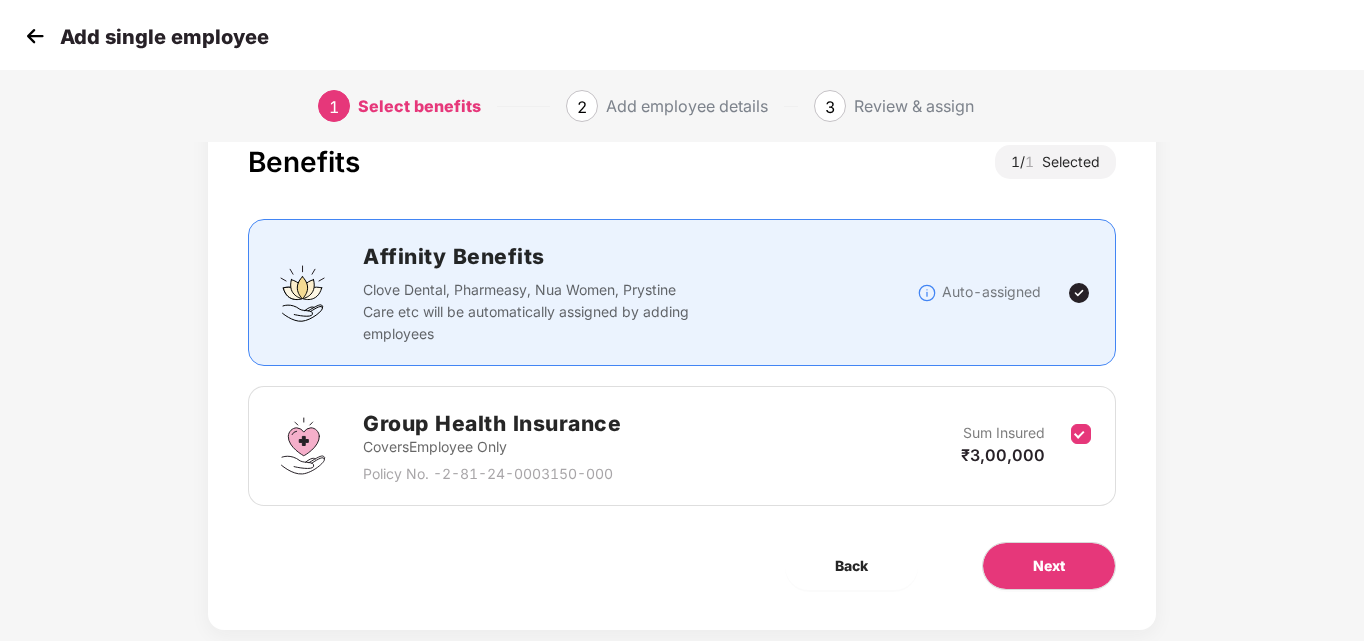 scroll, scrollTop: 98, scrollLeft: 0, axis: vertical 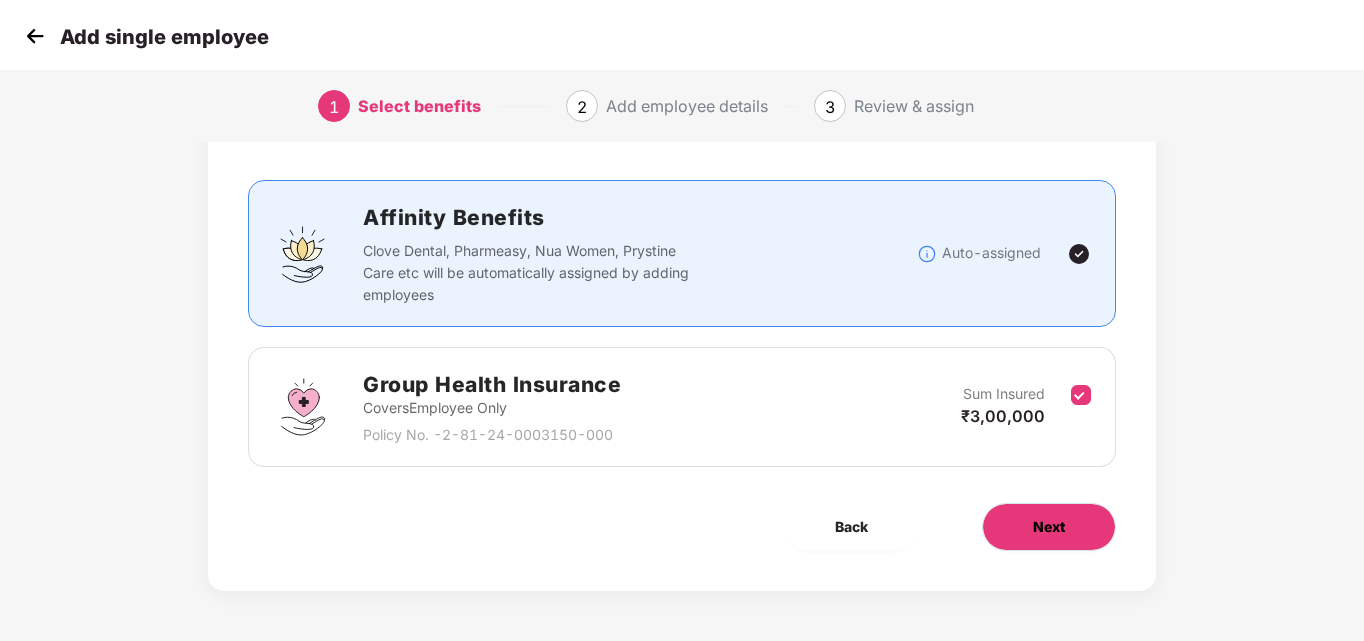 click on "Next" at bounding box center [1049, 527] 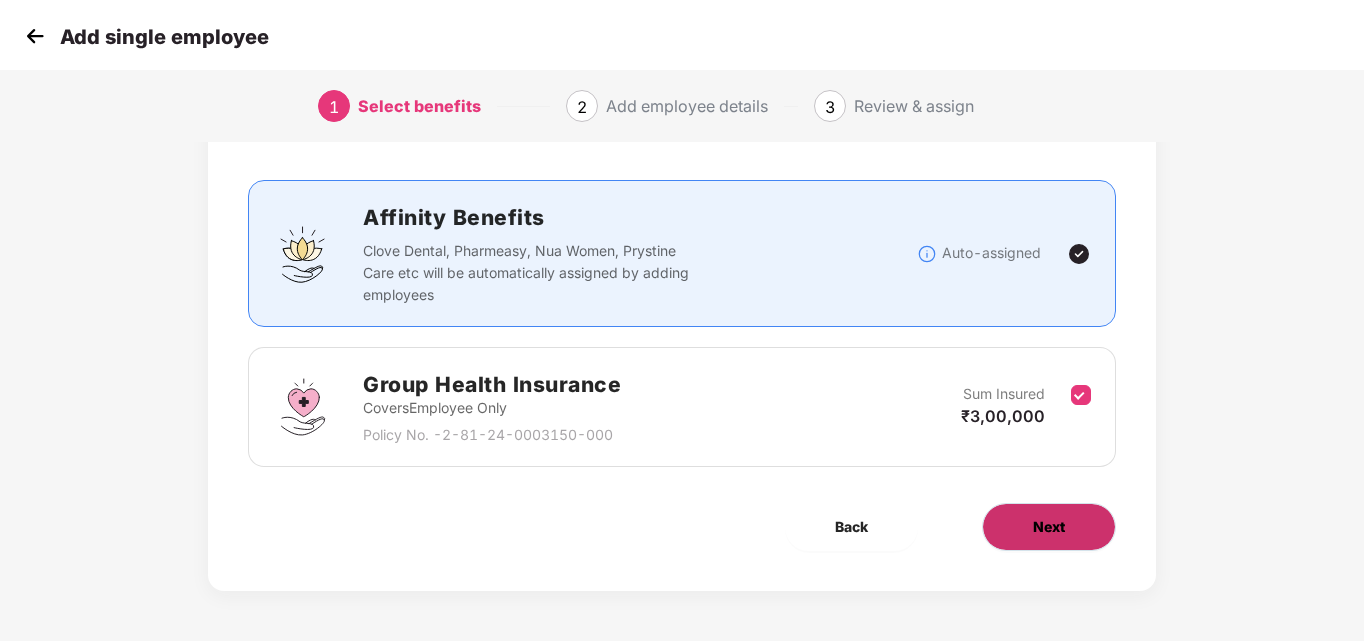 scroll, scrollTop: 0, scrollLeft: 0, axis: both 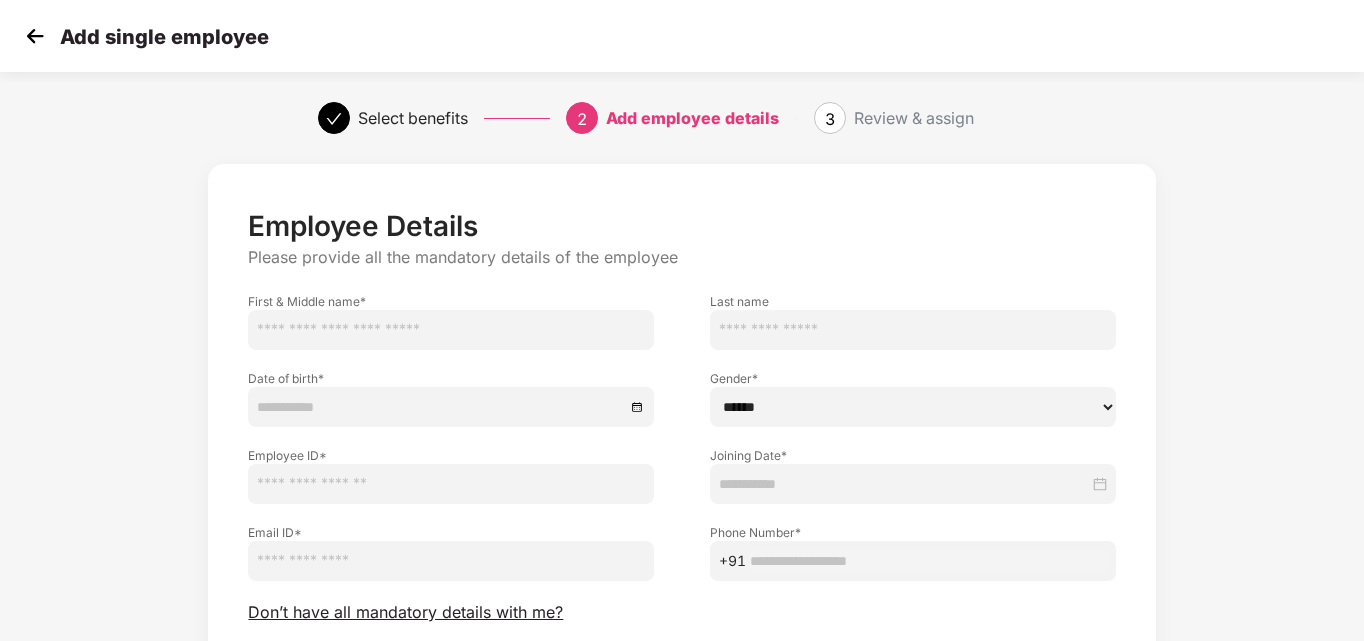 click at bounding box center [451, 330] 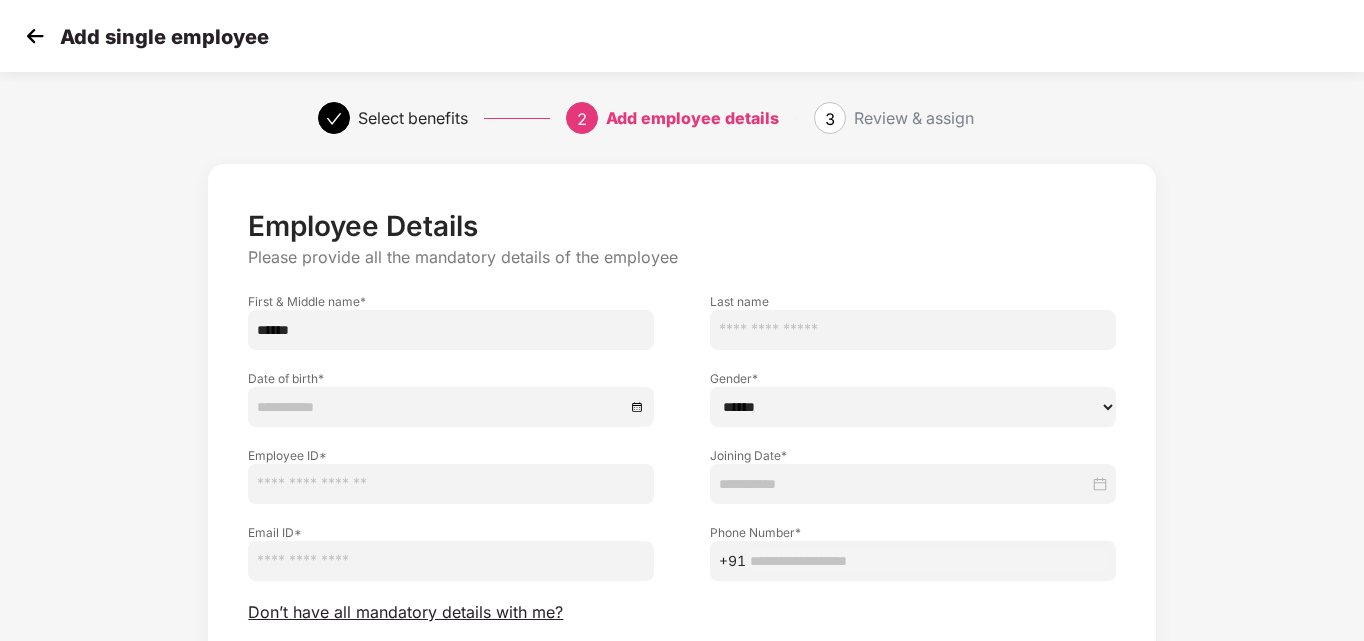 type on "******" 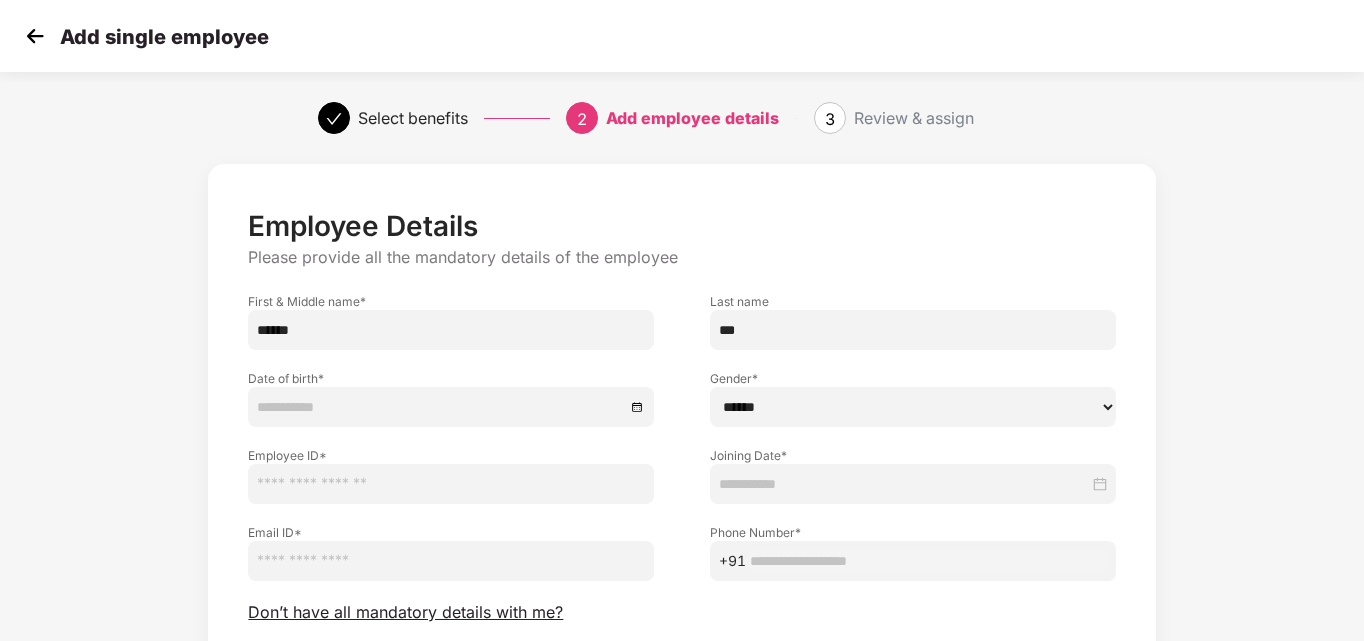 type on "***" 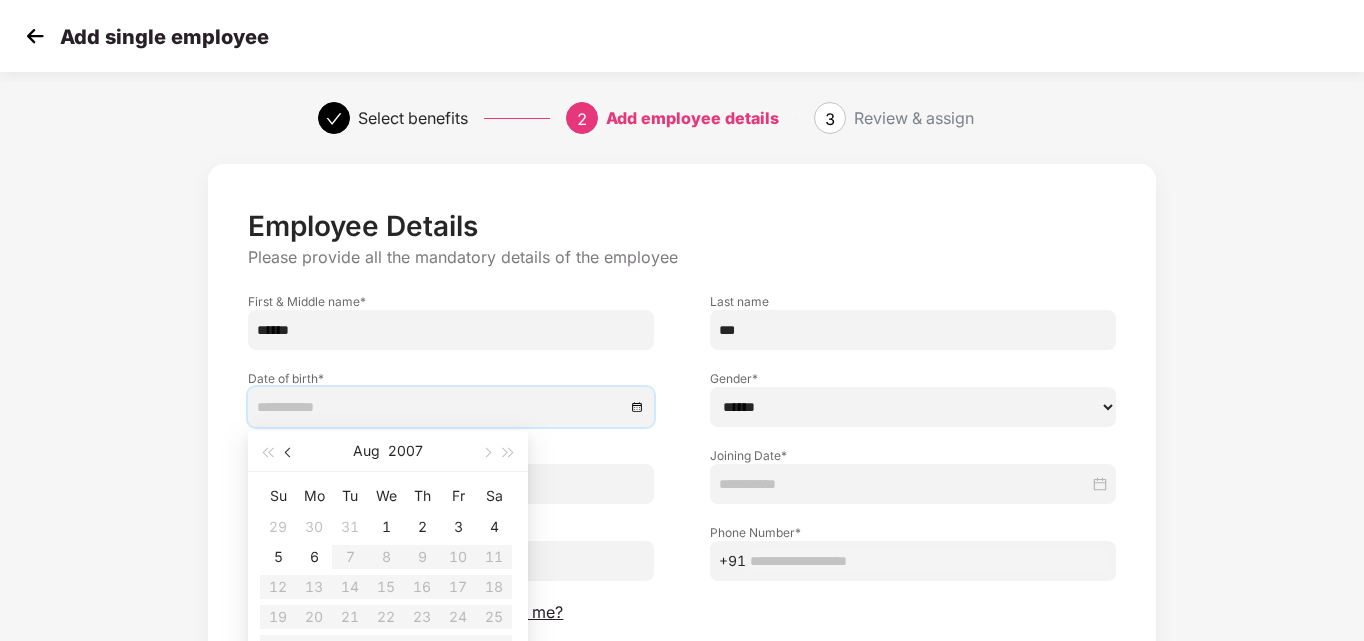 click at bounding box center (290, 453) 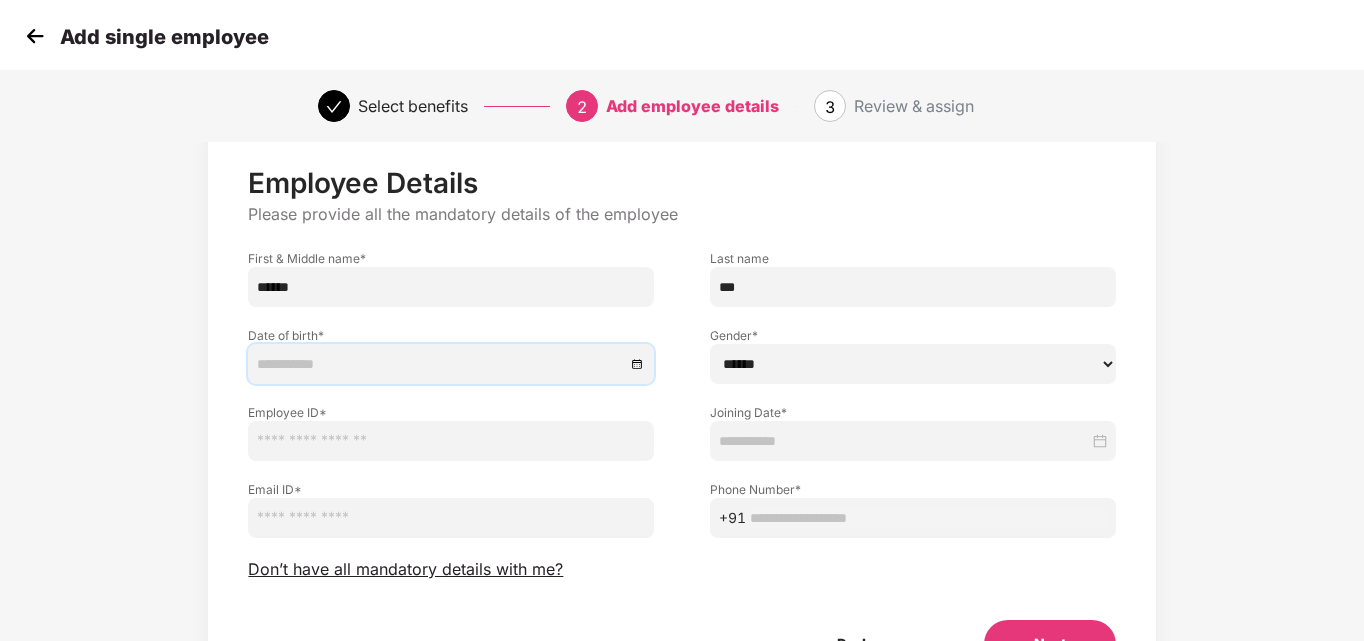 scroll, scrollTop: 95, scrollLeft: 0, axis: vertical 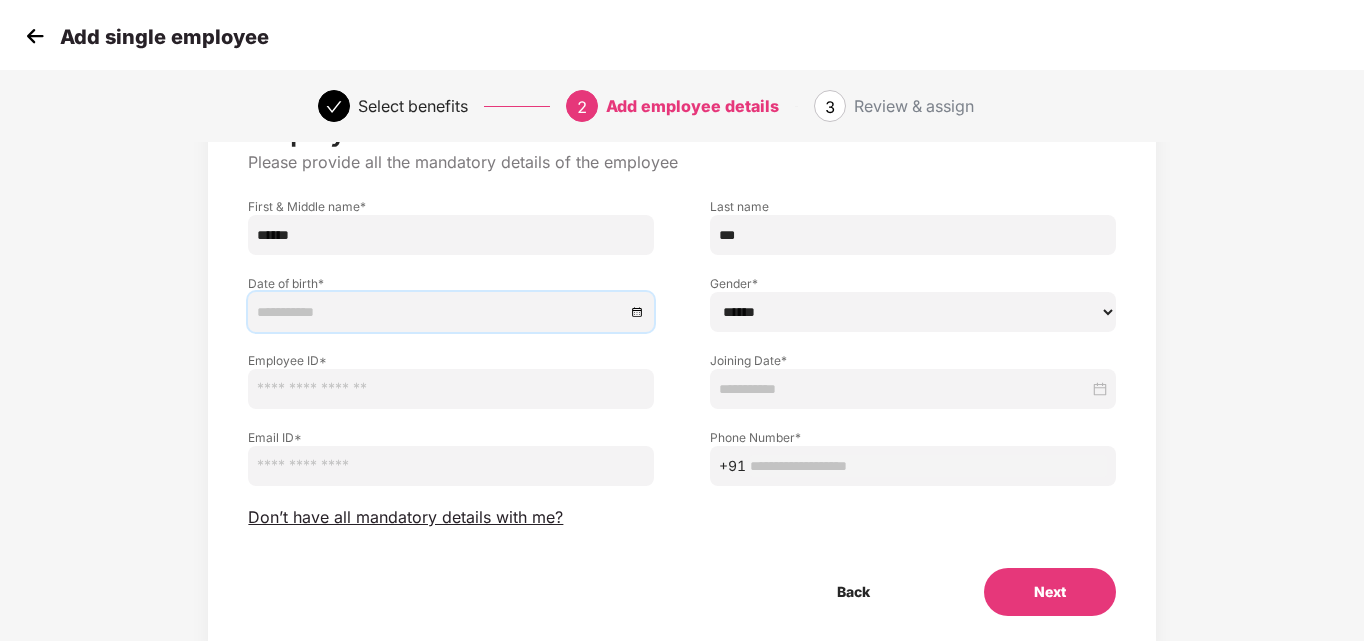 click at bounding box center [441, 312] 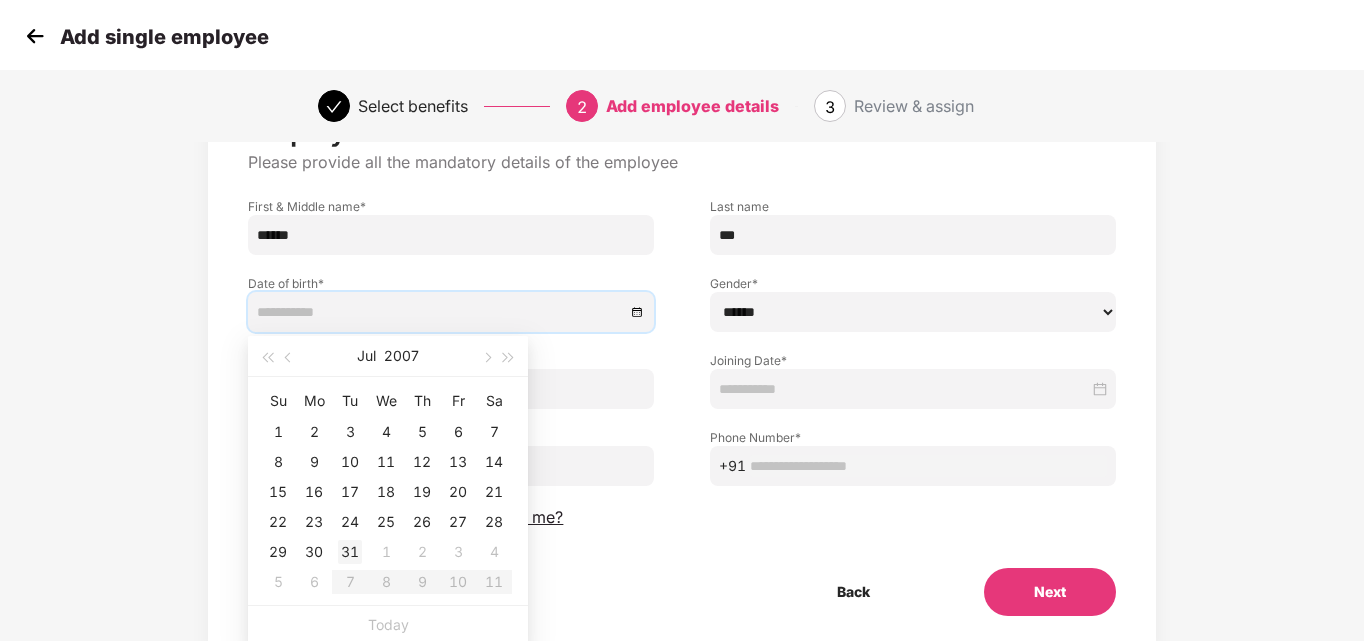 click on "31" at bounding box center (350, 552) 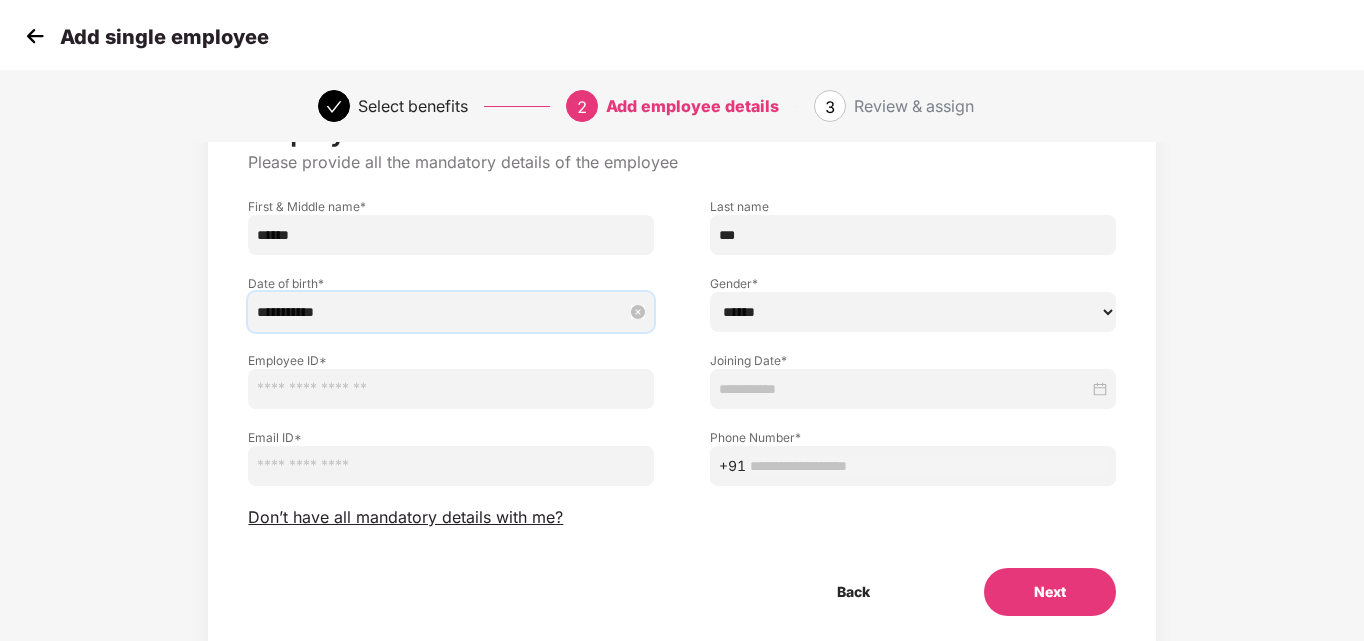 click on "**********" at bounding box center [441, 312] 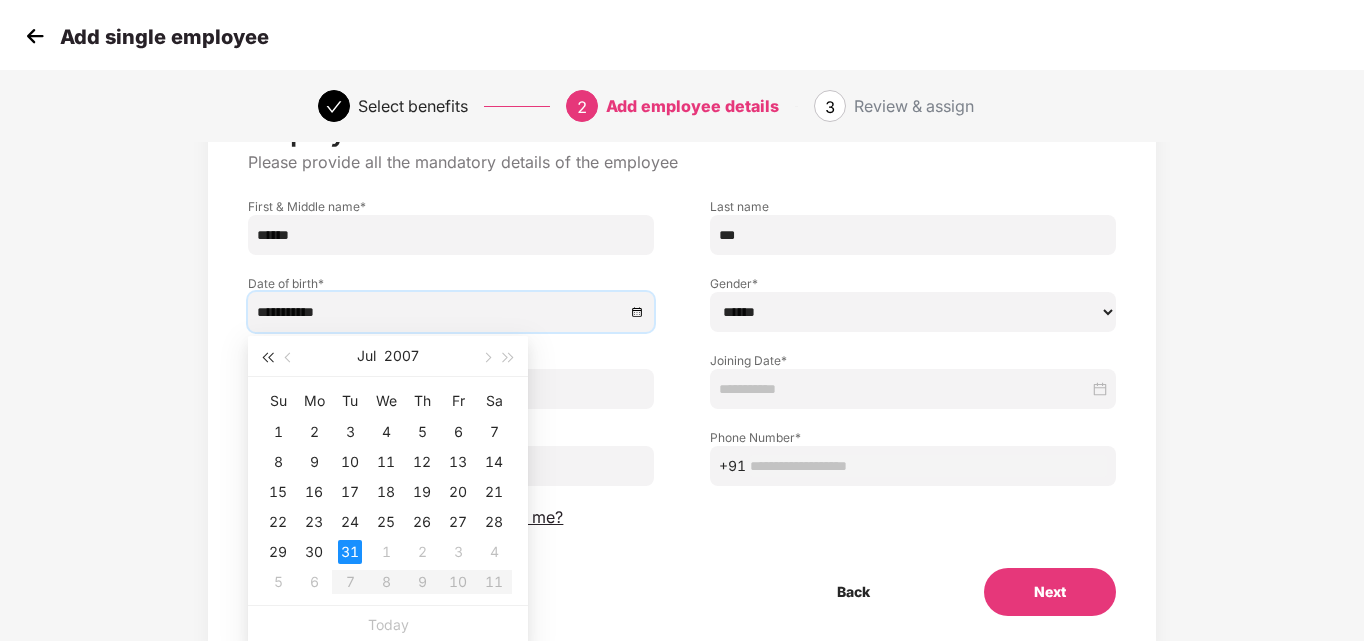 click at bounding box center [267, 356] 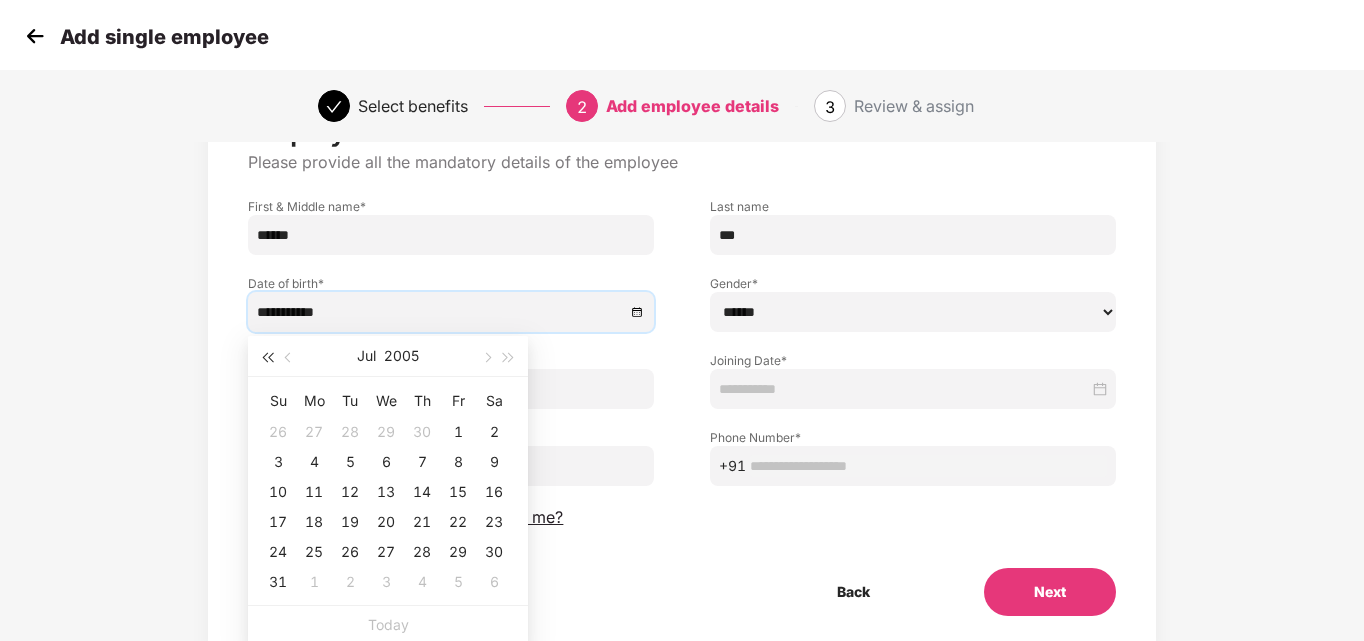 click at bounding box center (267, 356) 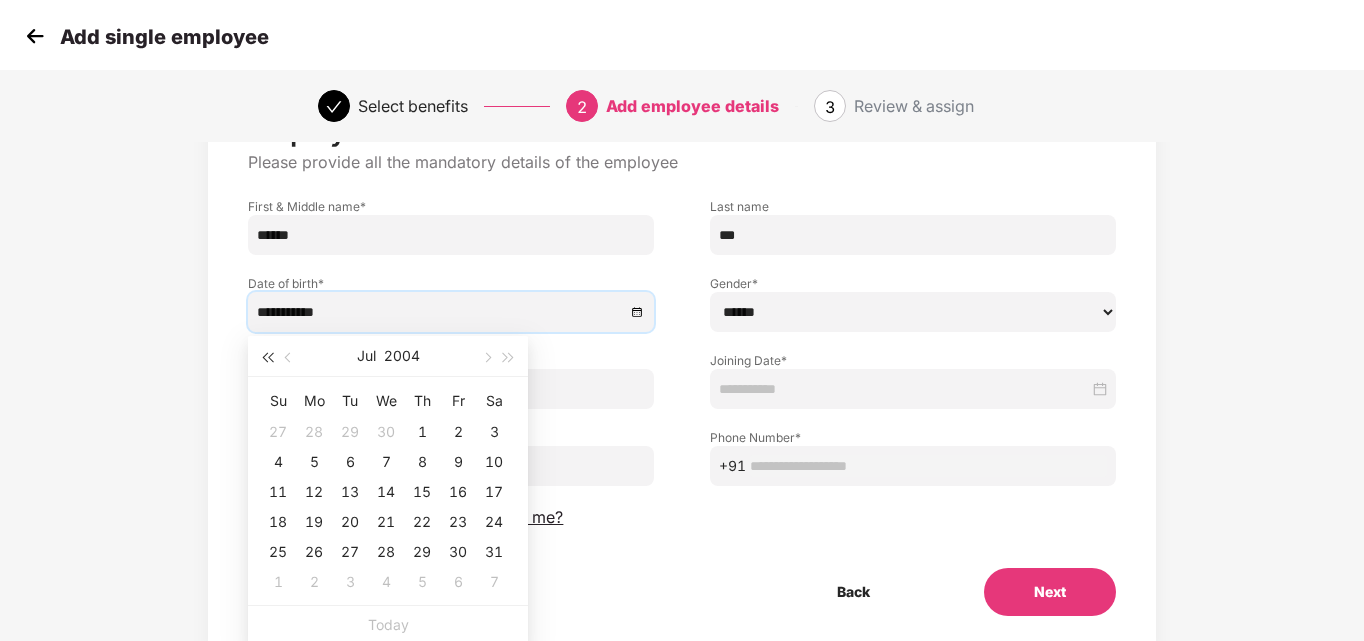 click at bounding box center (267, 356) 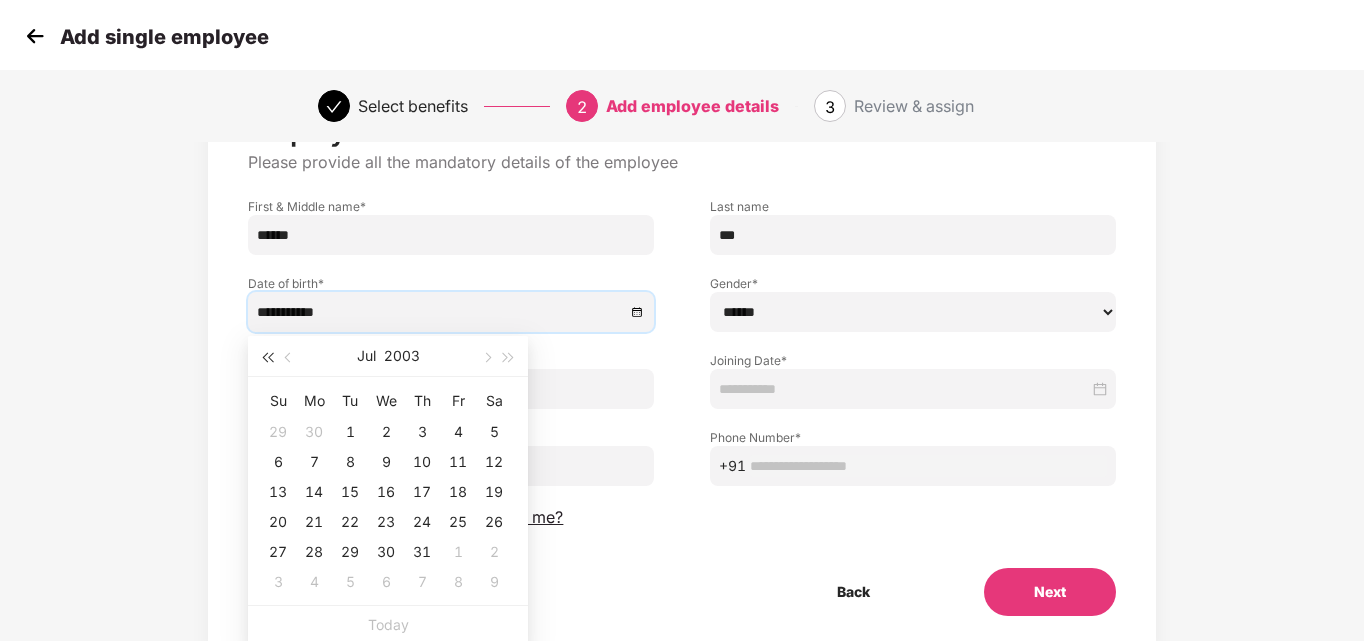 click at bounding box center [267, 356] 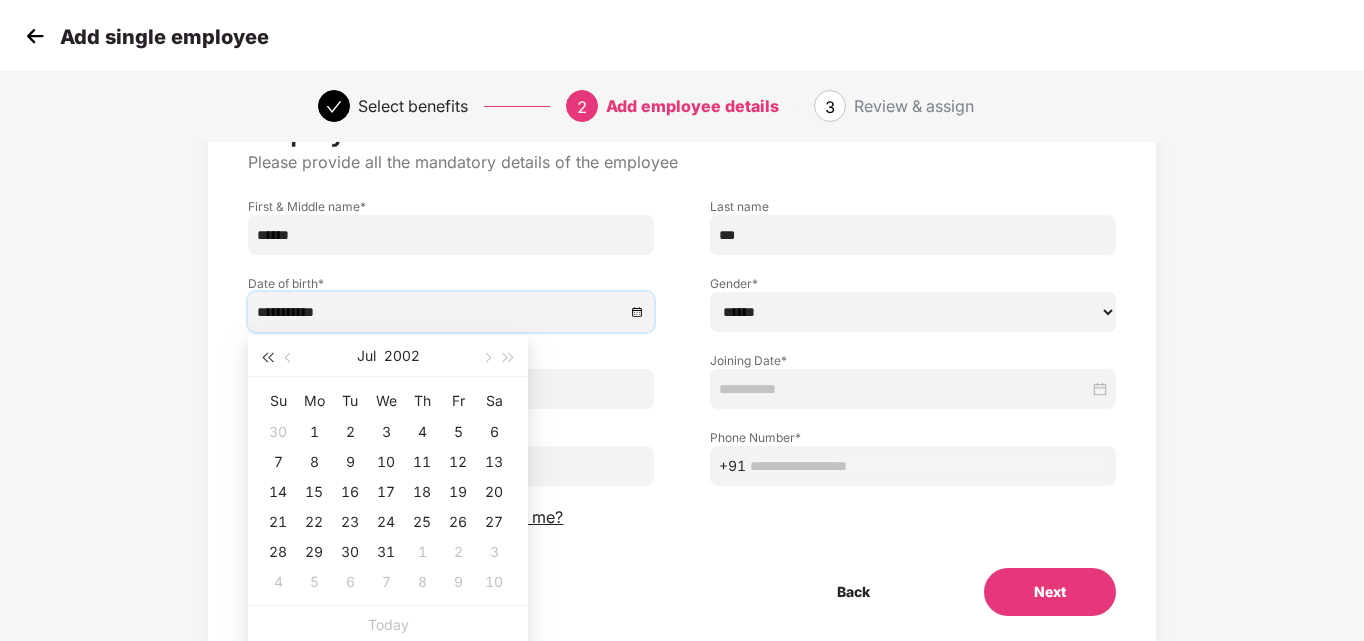 click at bounding box center (267, 356) 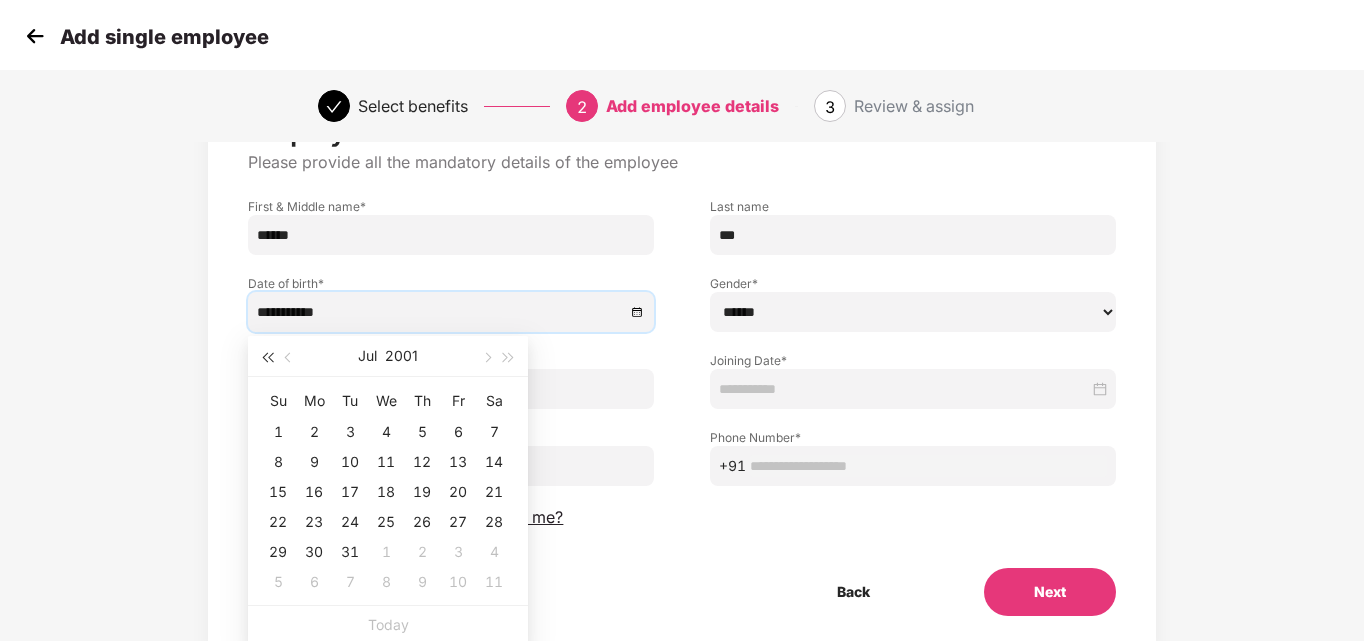 click at bounding box center (267, 358) 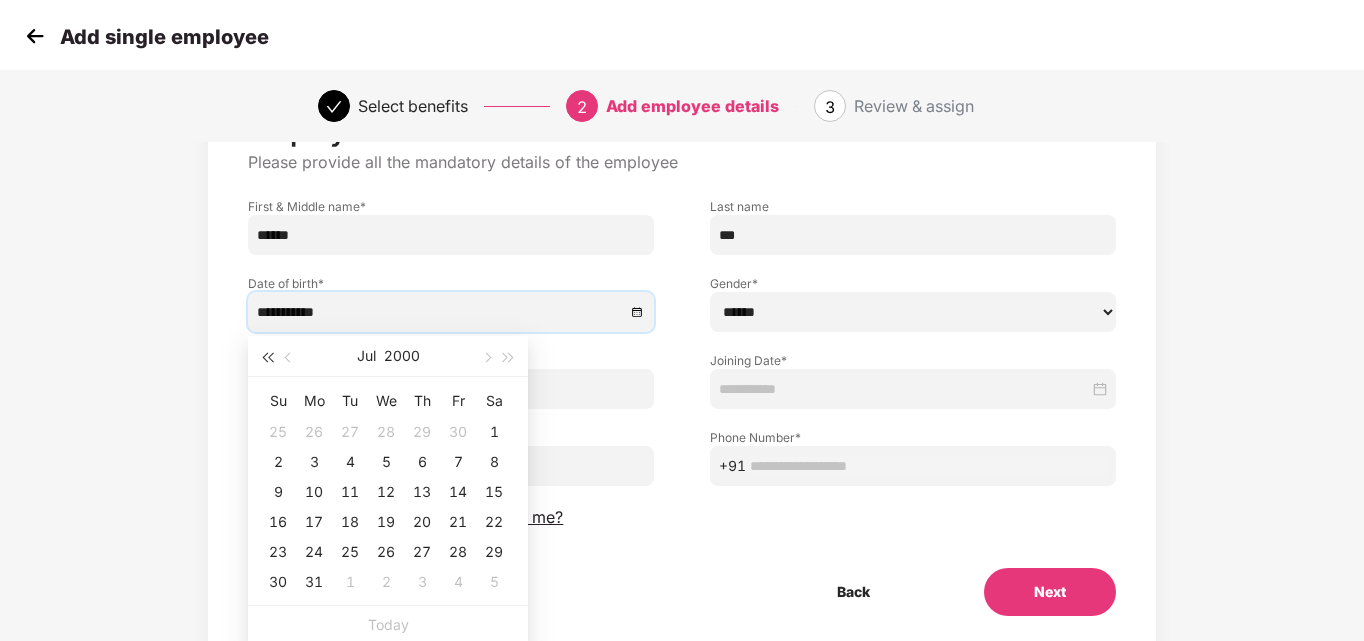 click at bounding box center [267, 358] 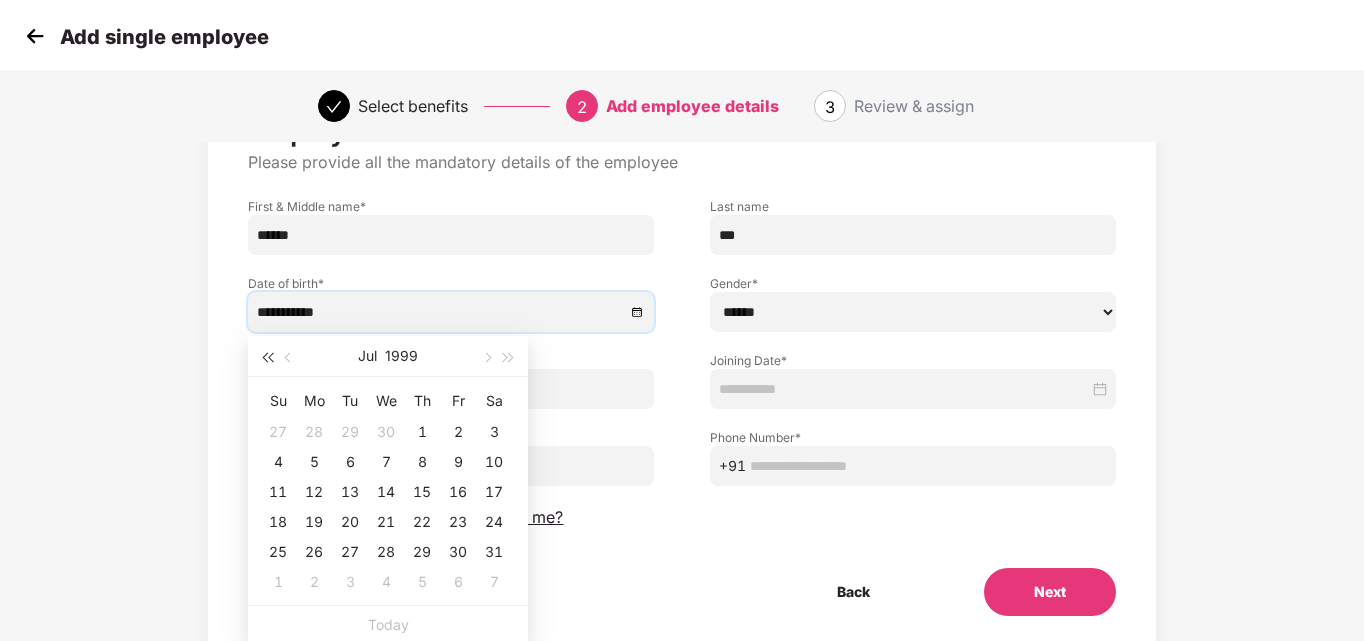 click at bounding box center (267, 358) 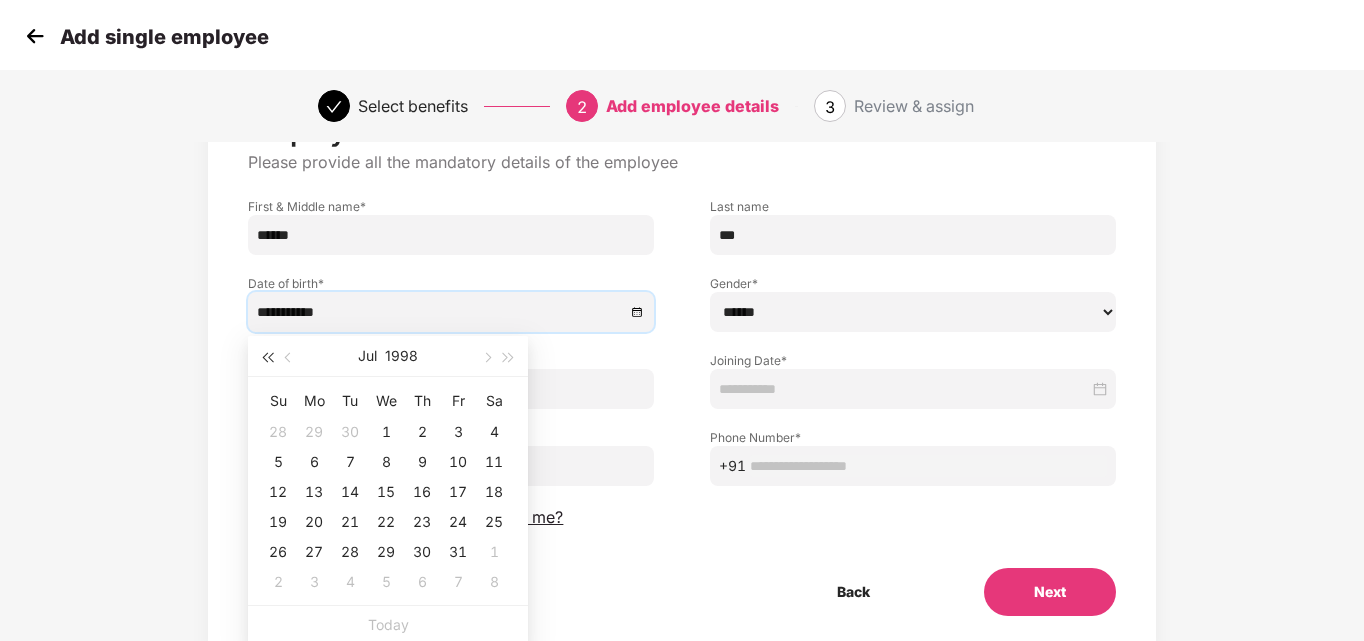 click at bounding box center (267, 358) 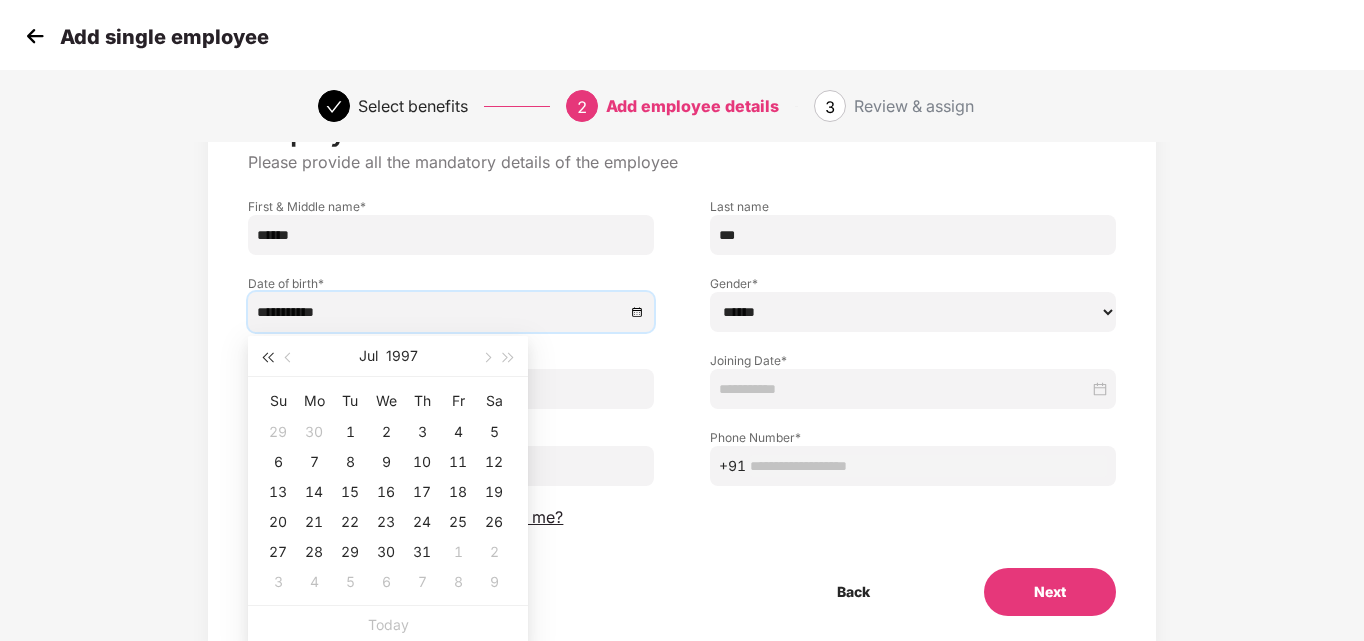 click at bounding box center (267, 358) 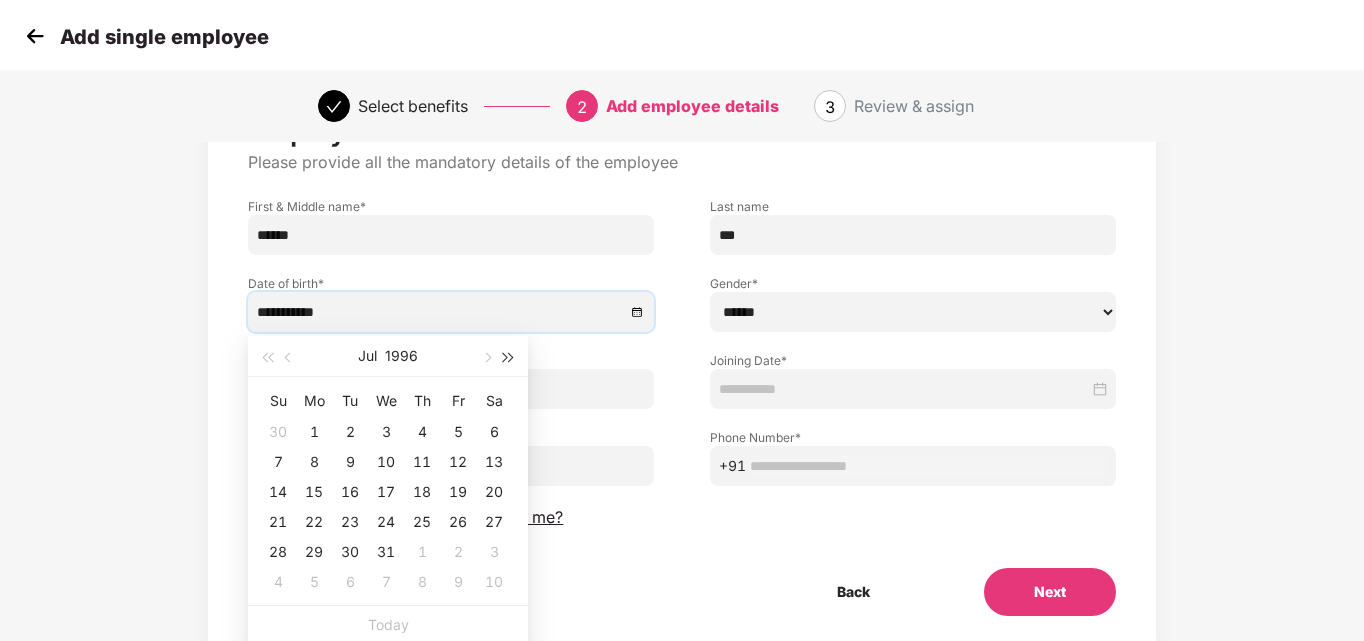 click at bounding box center (509, 356) 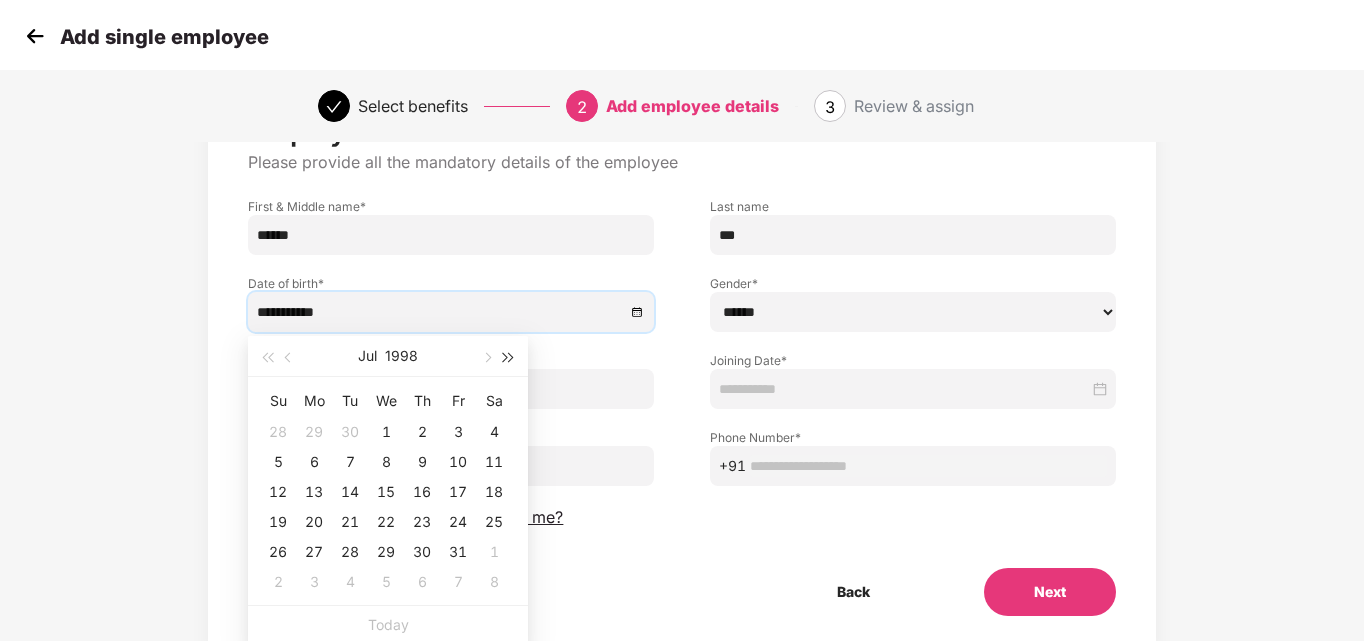 click at bounding box center (509, 356) 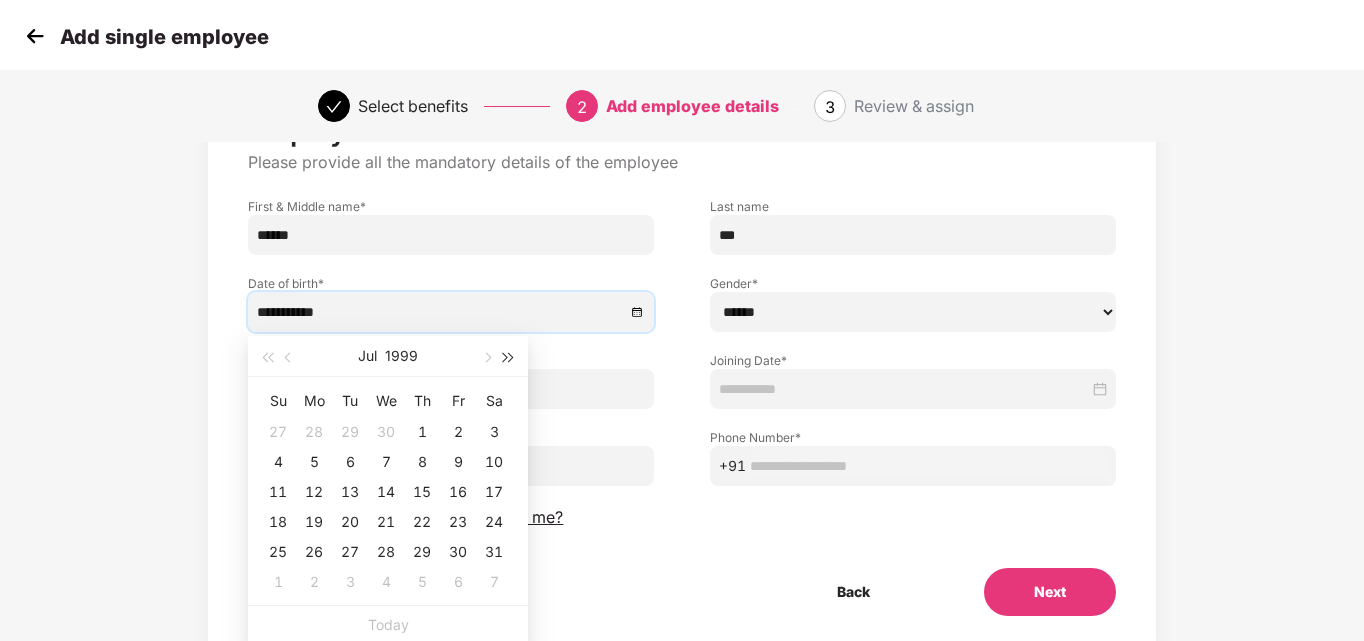 click at bounding box center [509, 356] 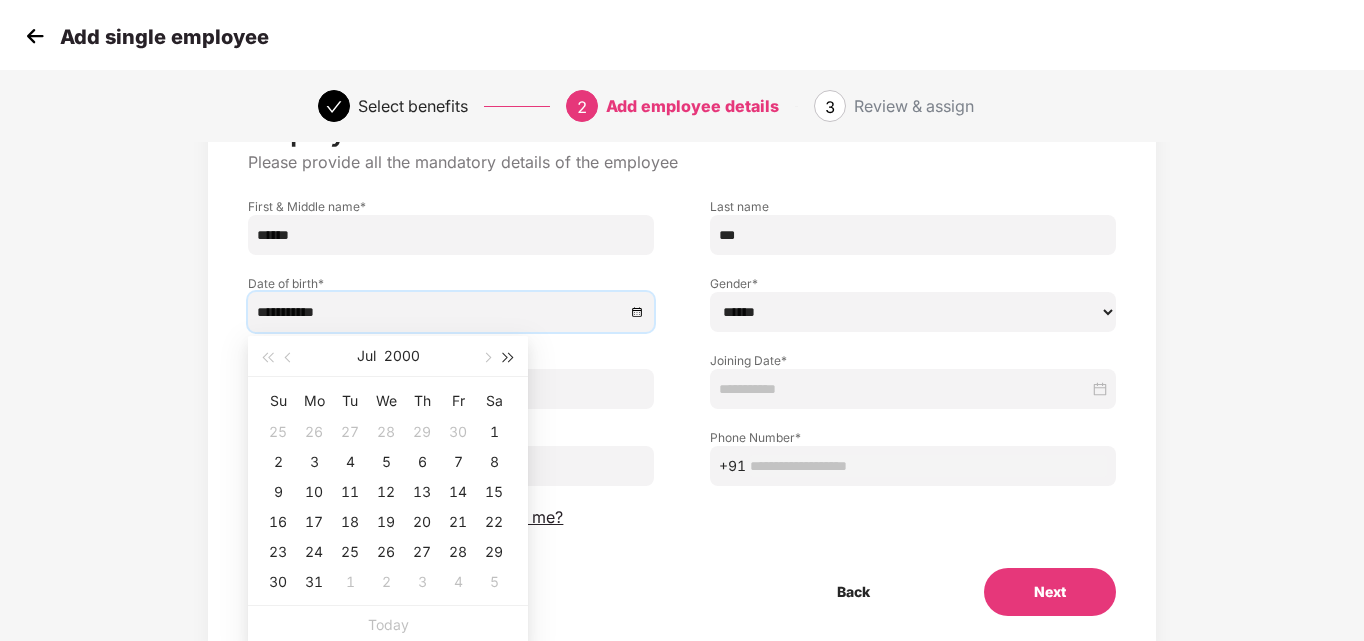 click at bounding box center (509, 356) 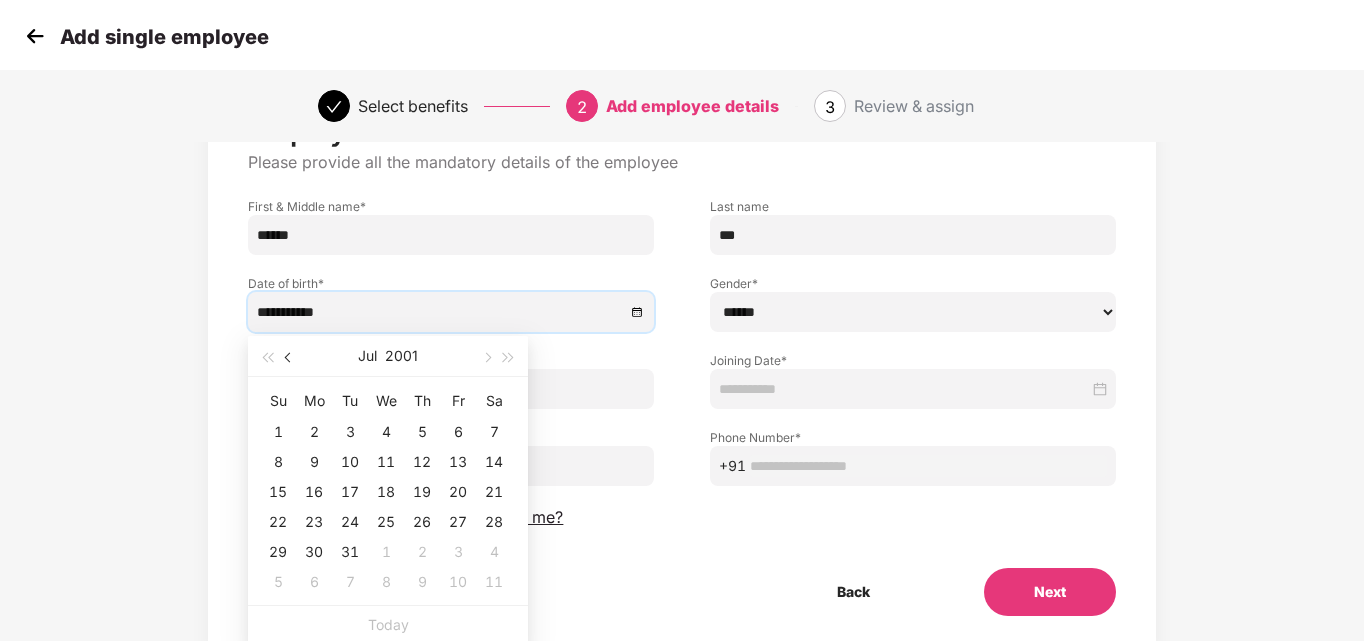 click at bounding box center (290, 358) 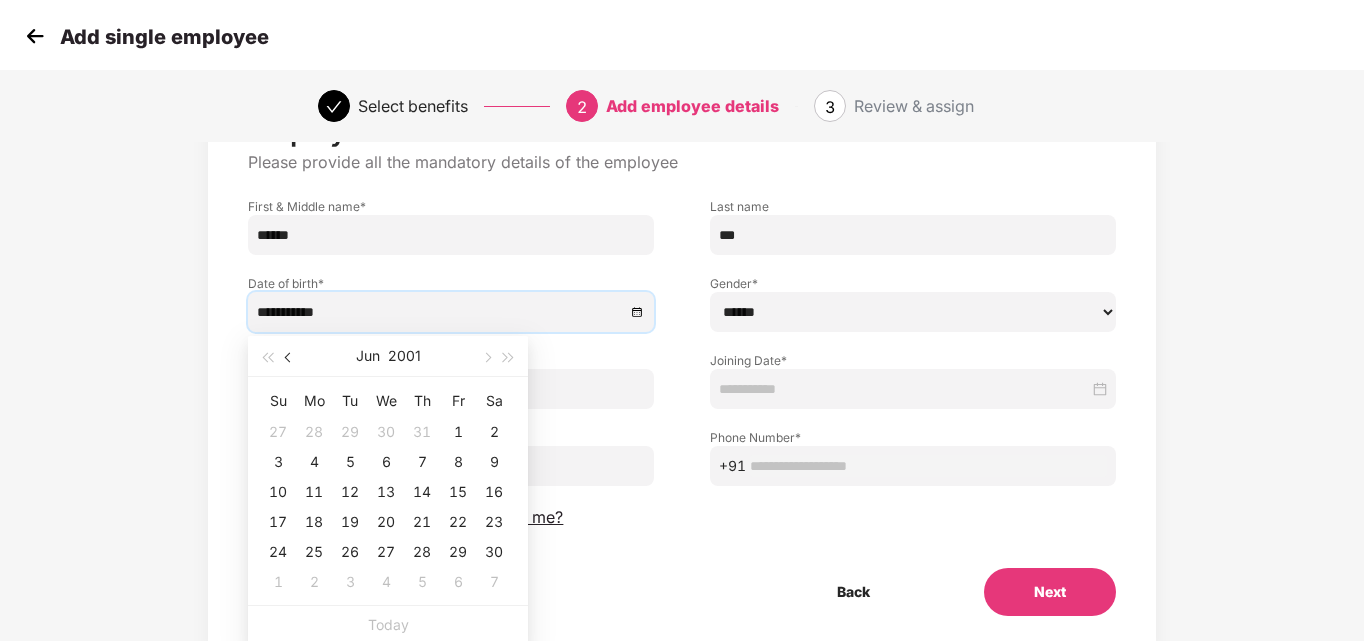 click at bounding box center (289, 356) 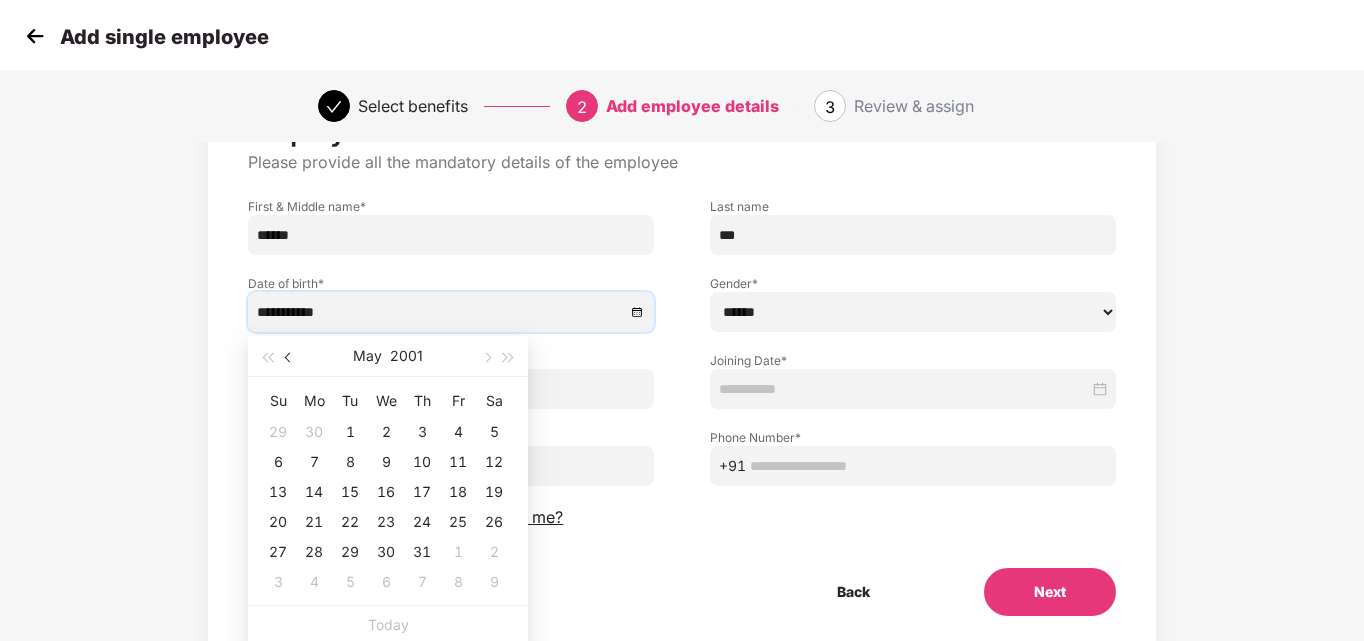 click at bounding box center [289, 356] 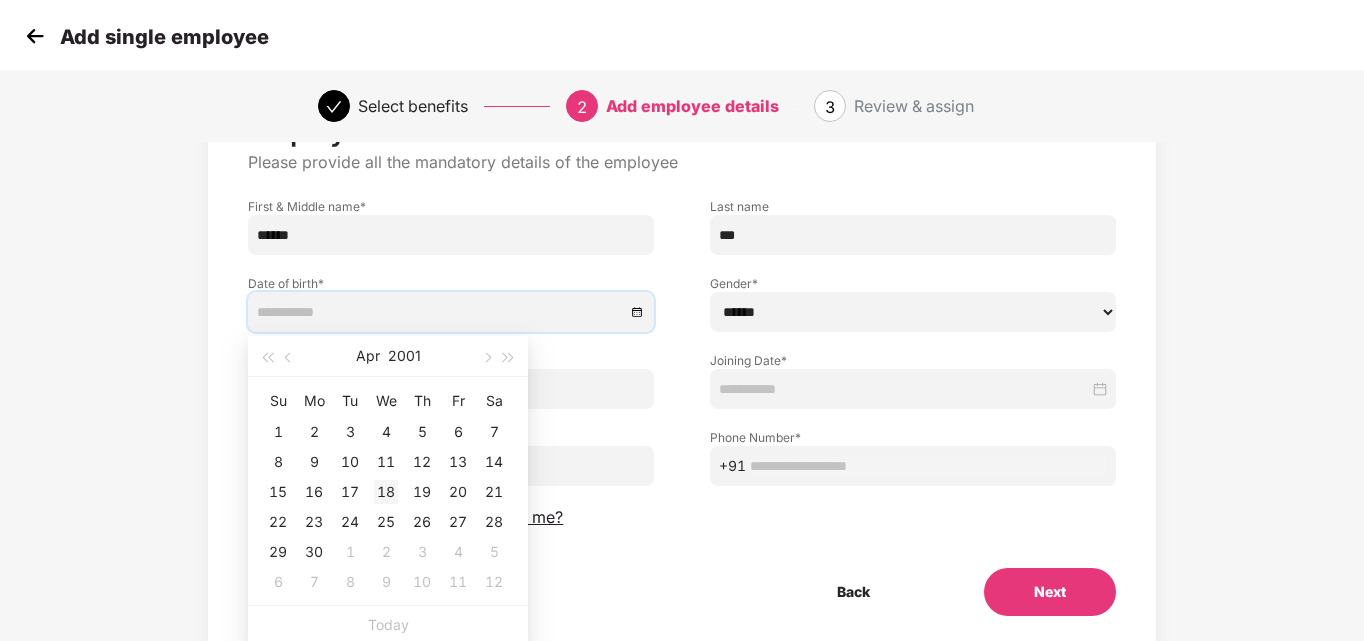 type on "**********" 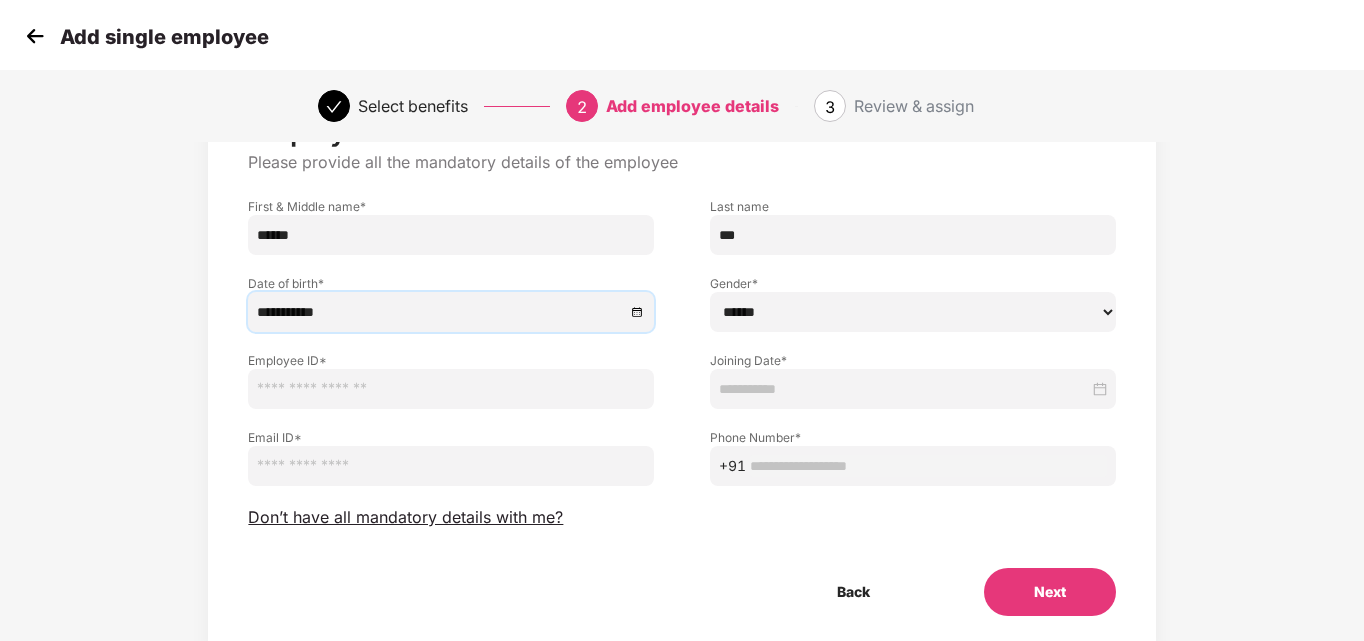 click on "****** **** ******" at bounding box center [913, 312] 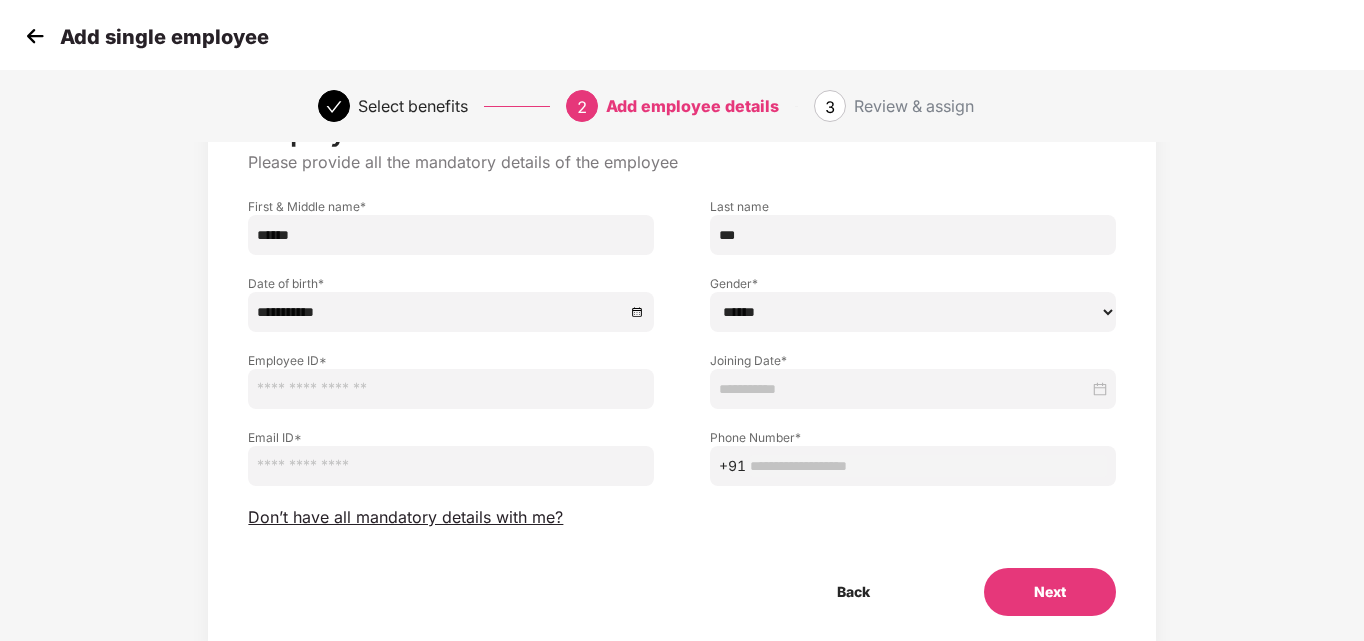select on "******" 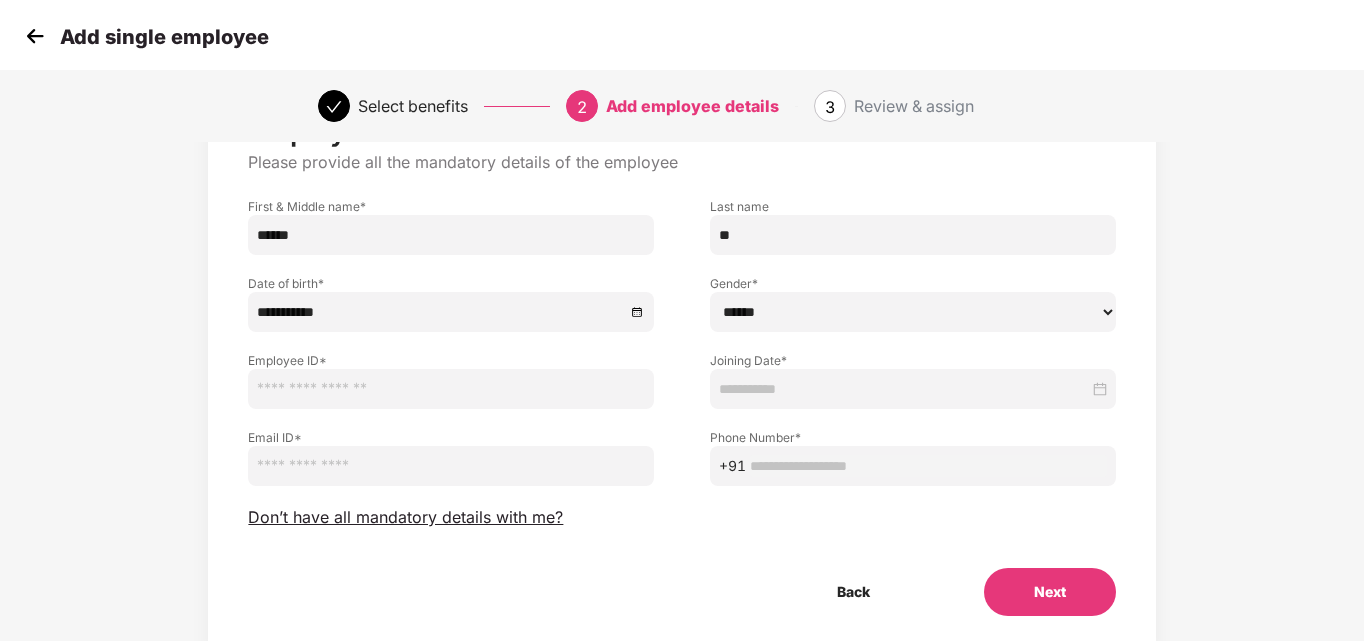 type on "*" 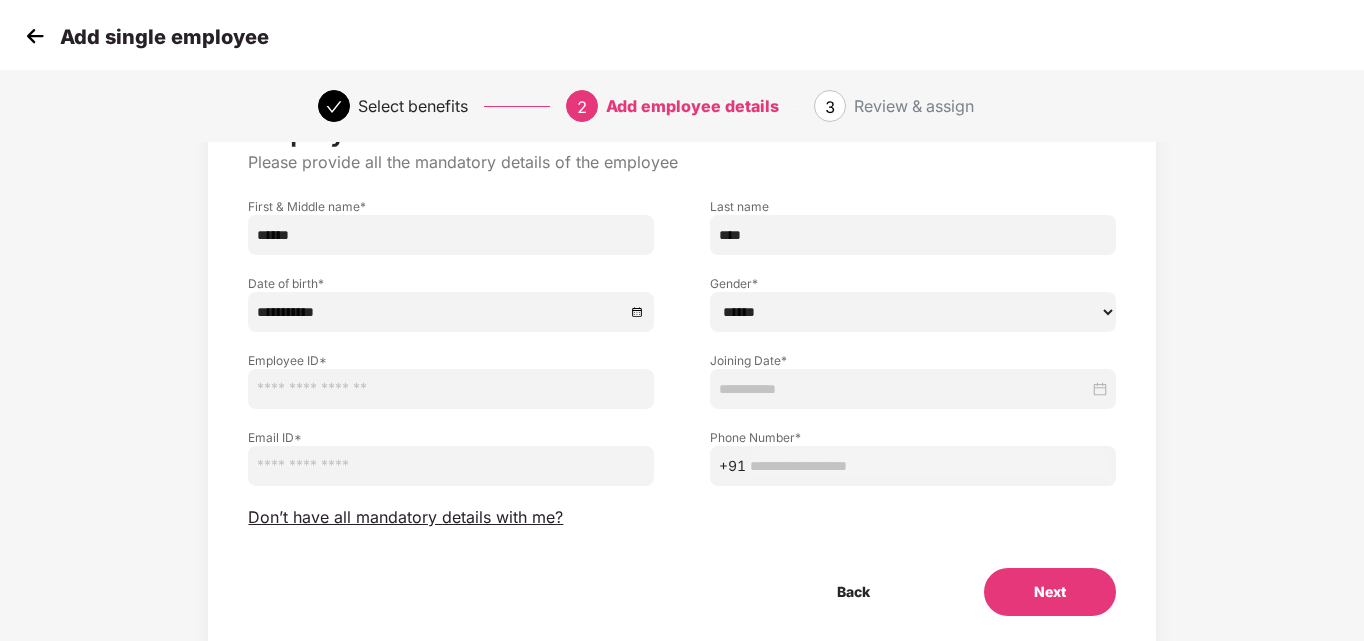 type on "****" 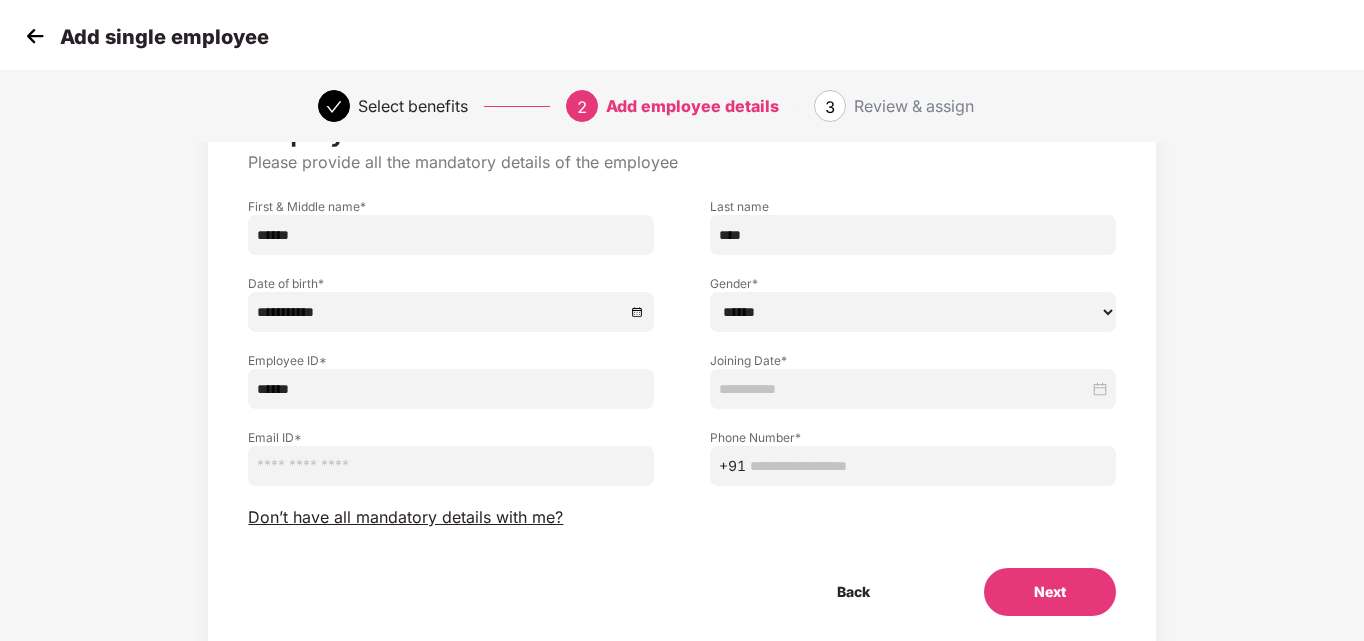 type on "******" 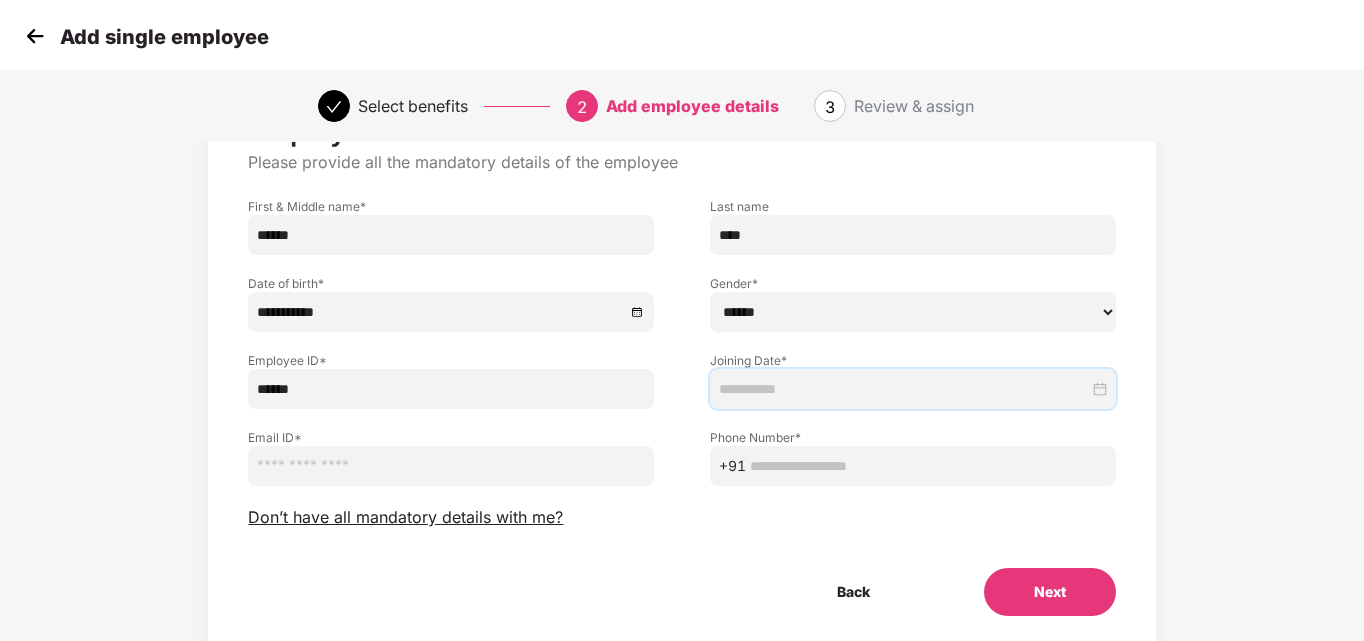 click at bounding box center (904, 389) 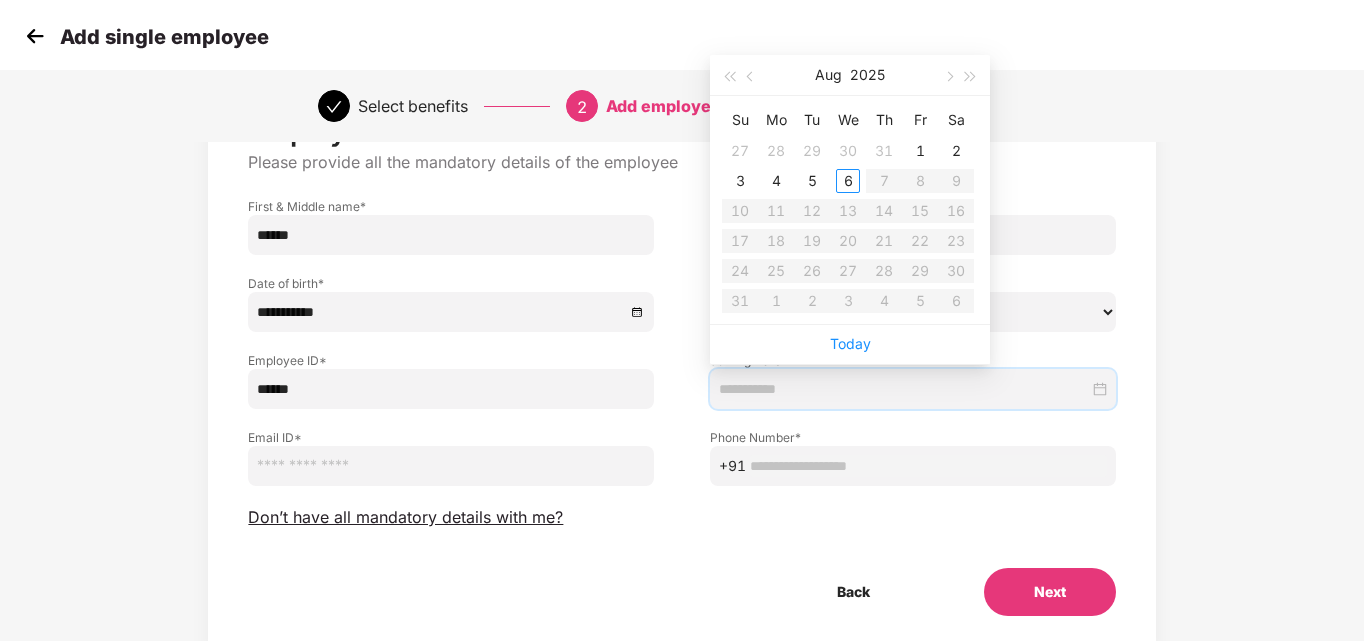 type on "**********" 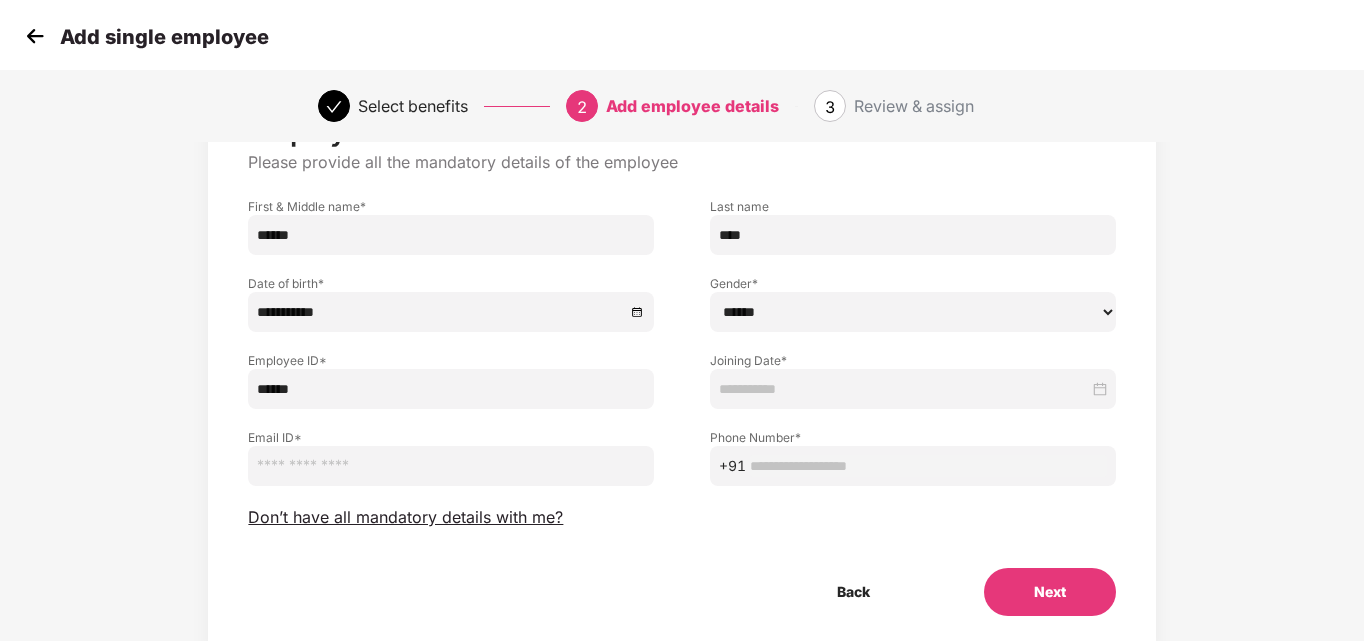 click at bounding box center (451, 466) 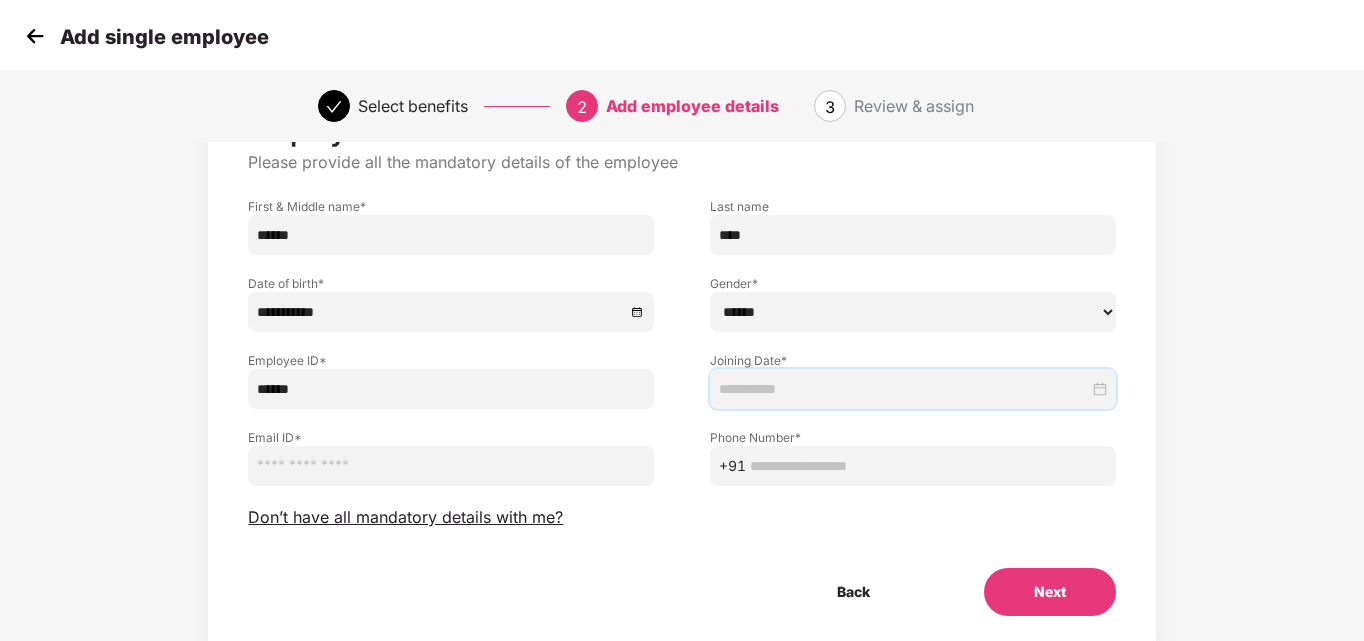 click at bounding box center (904, 389) 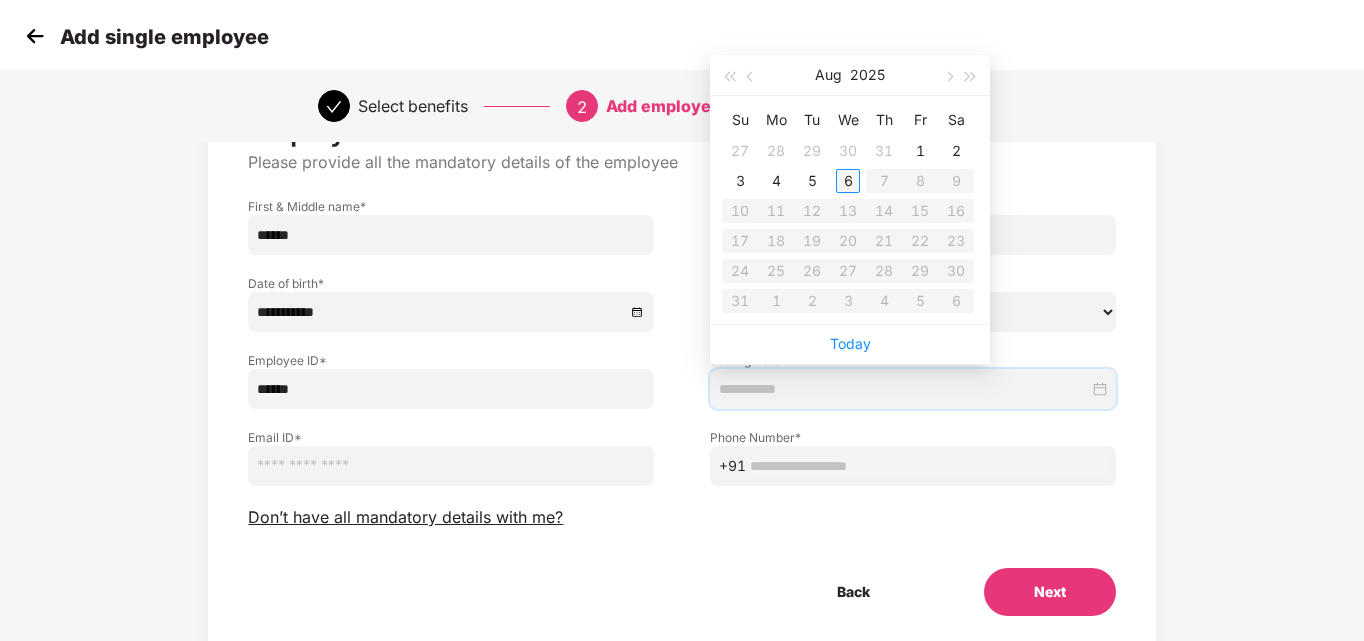 type on "**********" 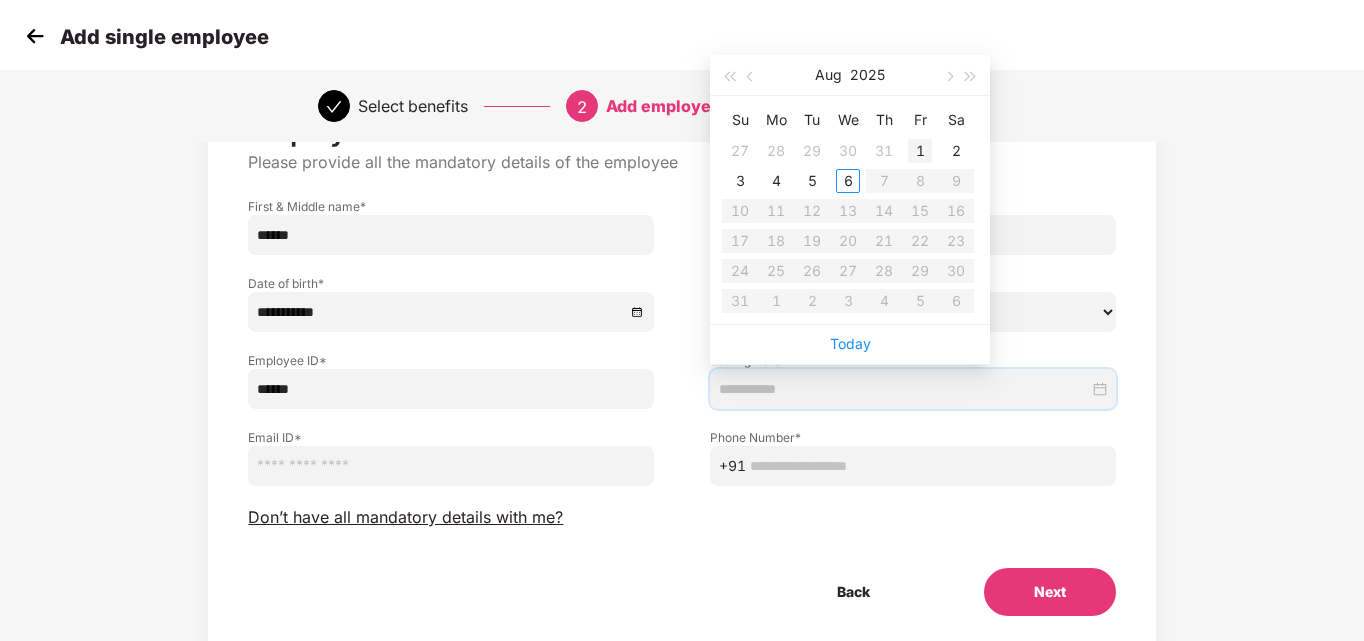 type on "**********" 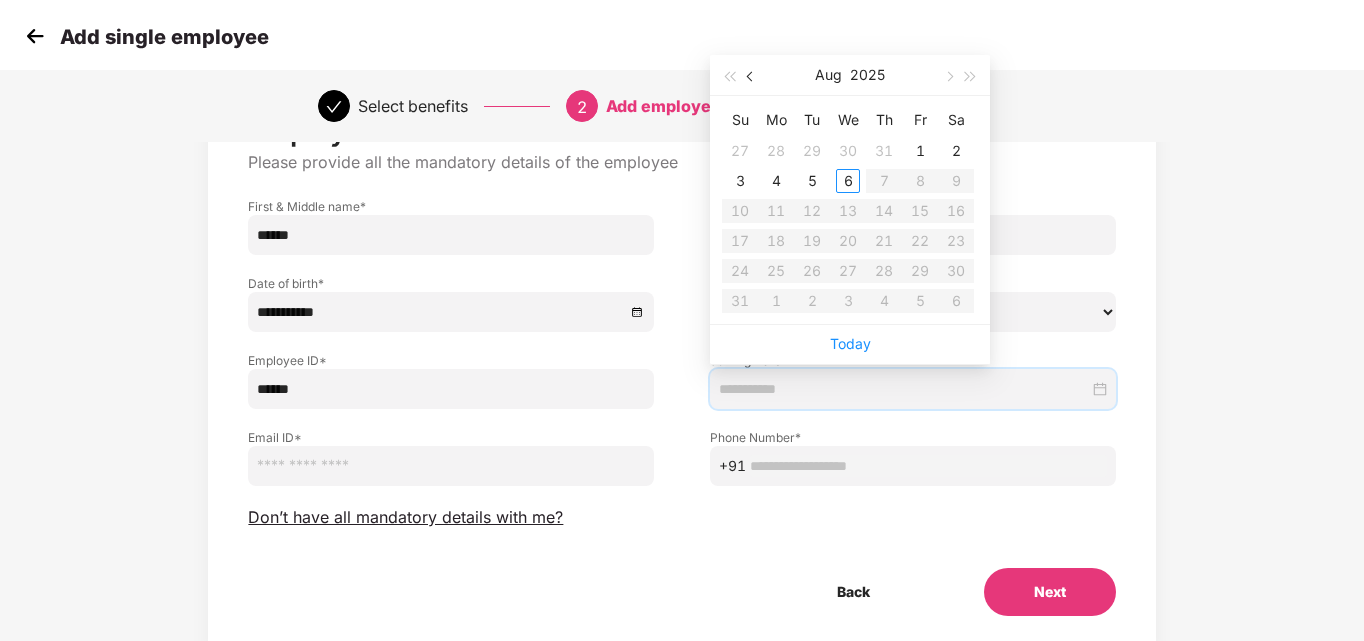 click at bounding box center [751, 75] 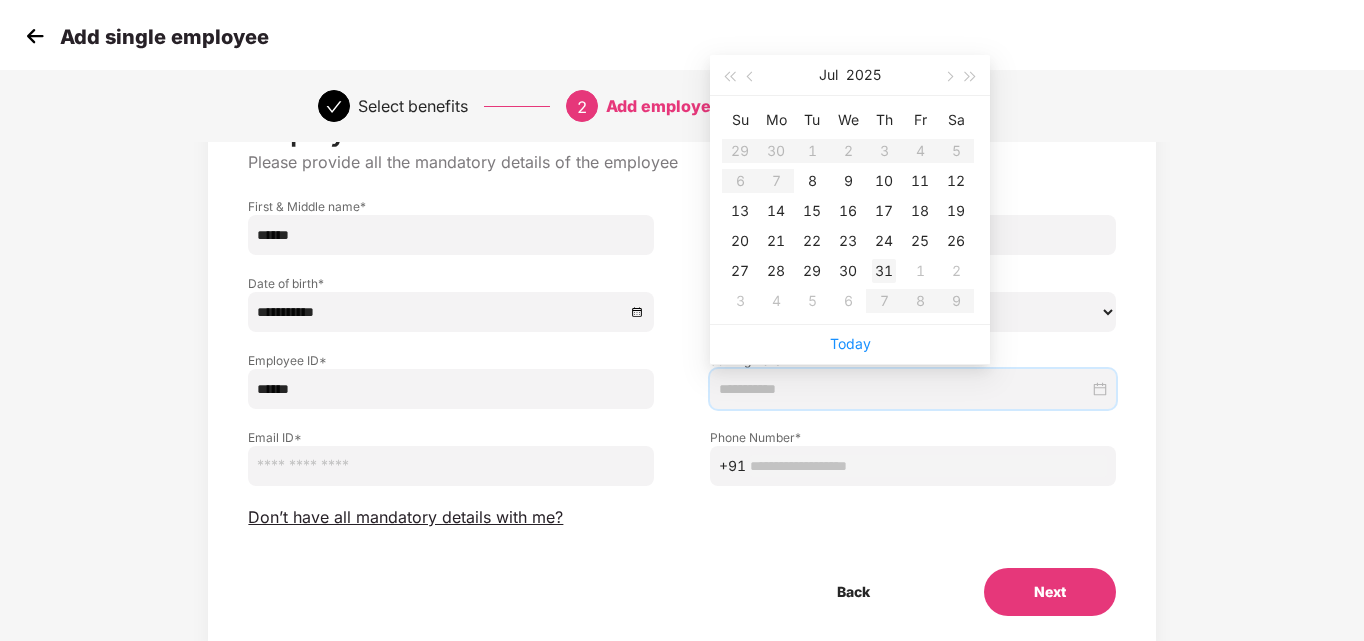 type on "**********" 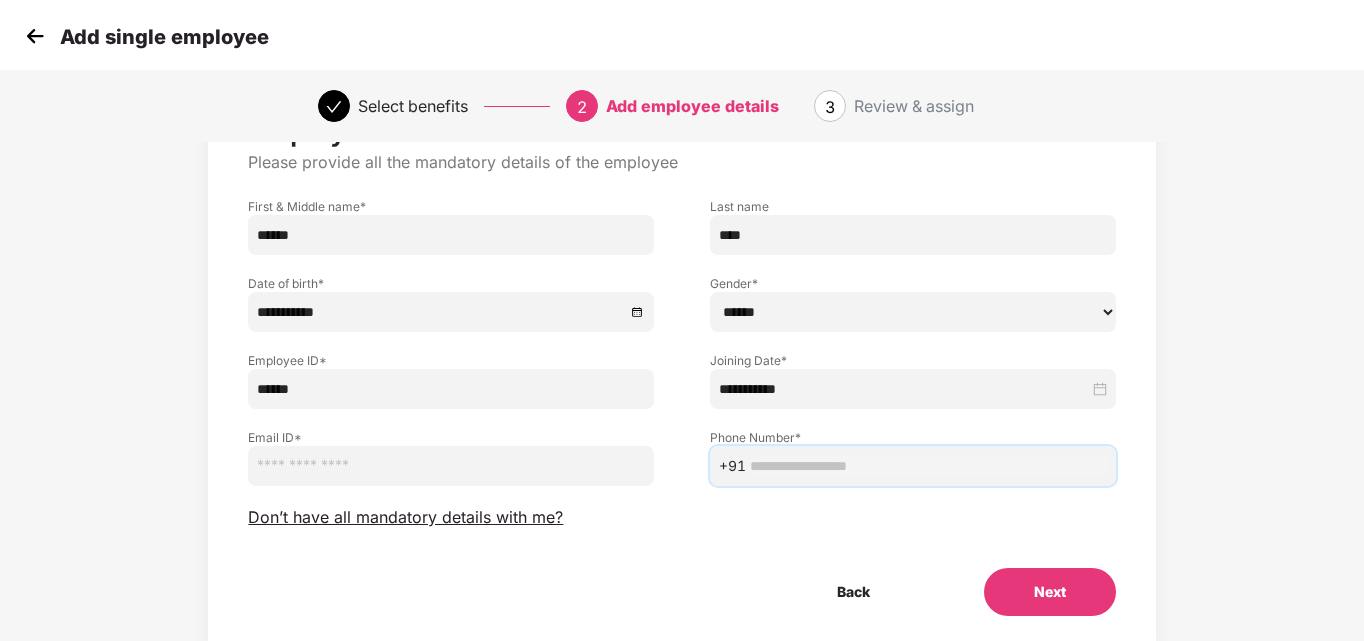 click at bounding box center (928, 466) 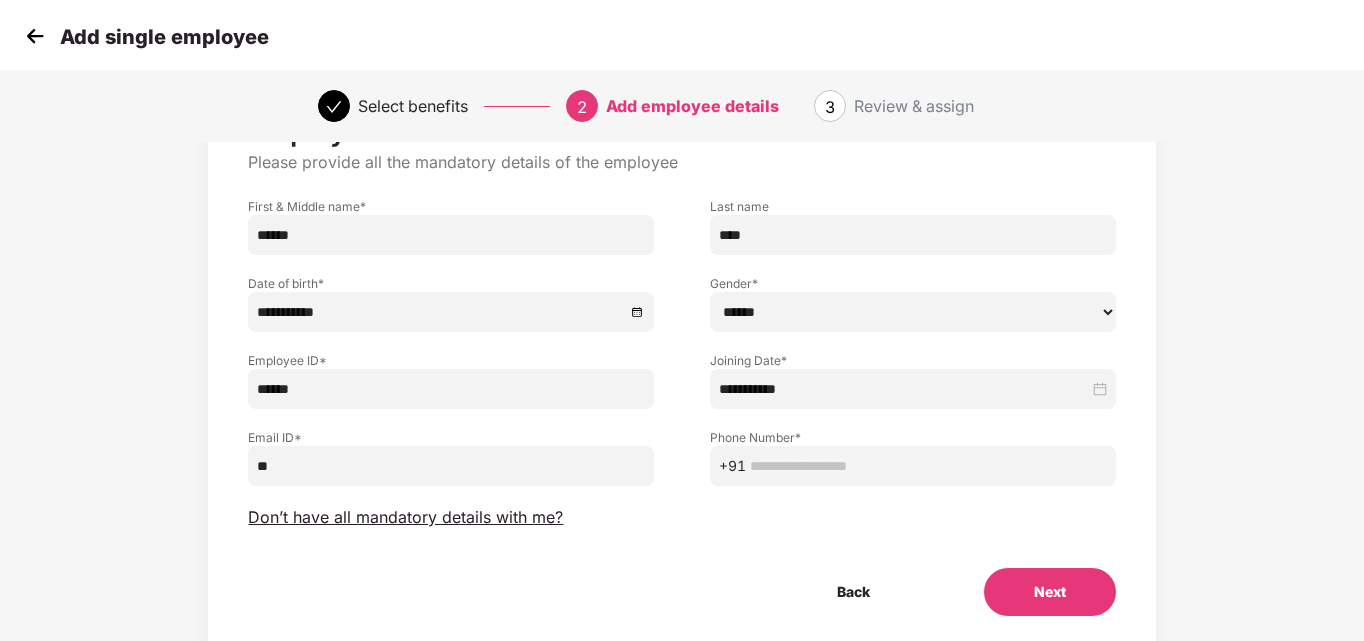 type on "*" 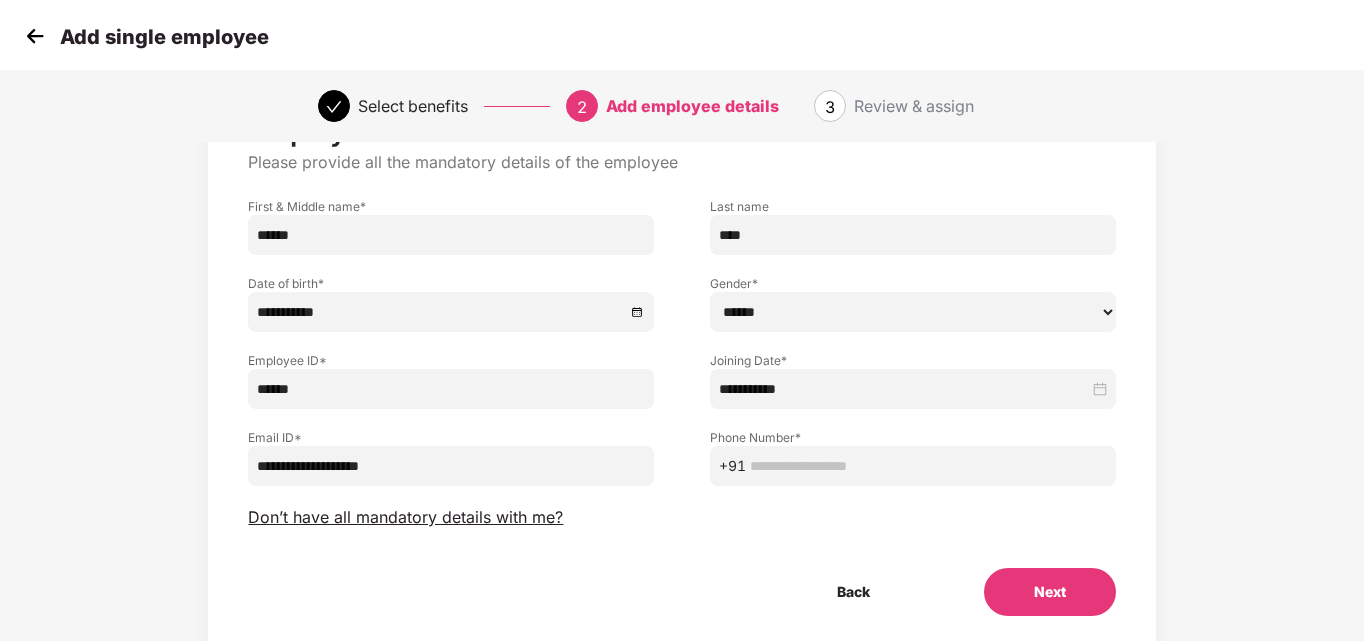 type on "**********" 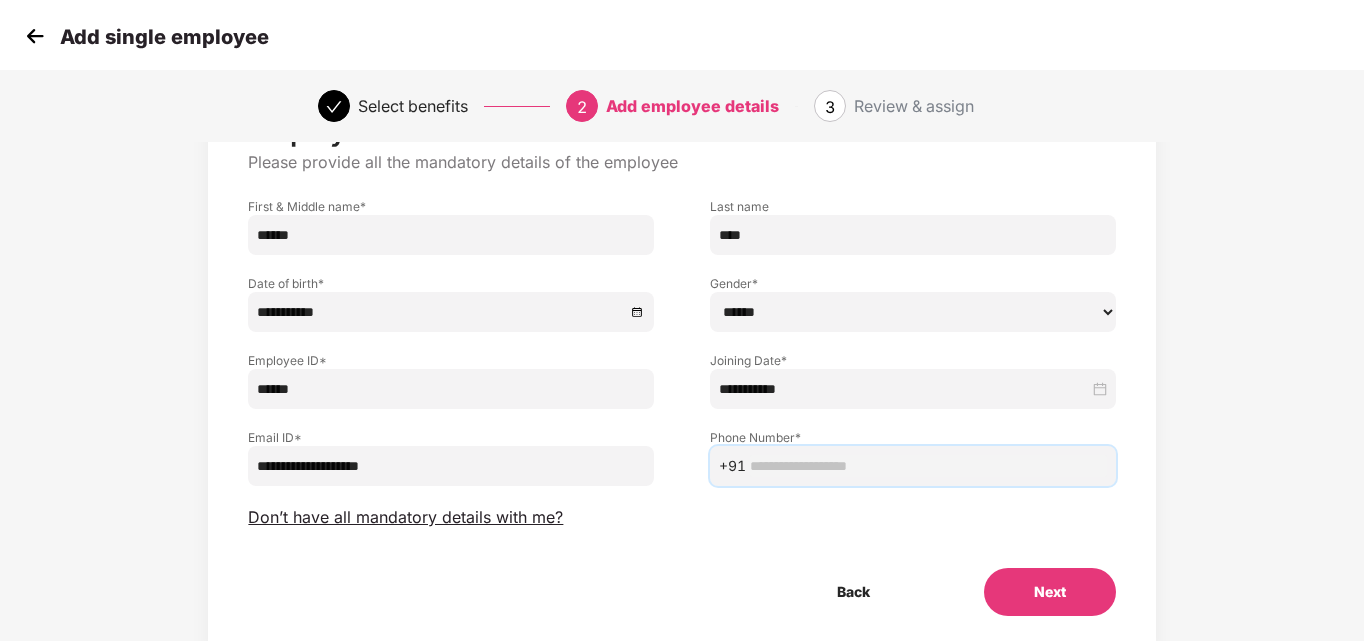 click at bounding box center [928, 466] 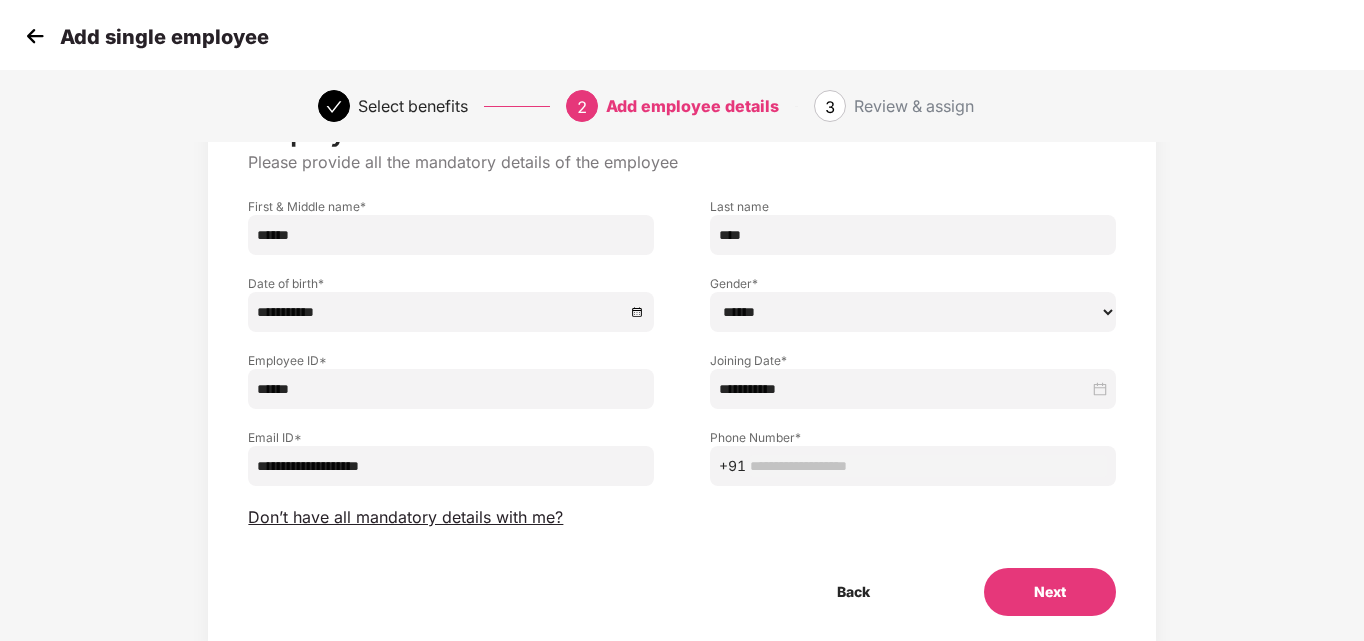 click on "**********" at bounding box center [451, 466] 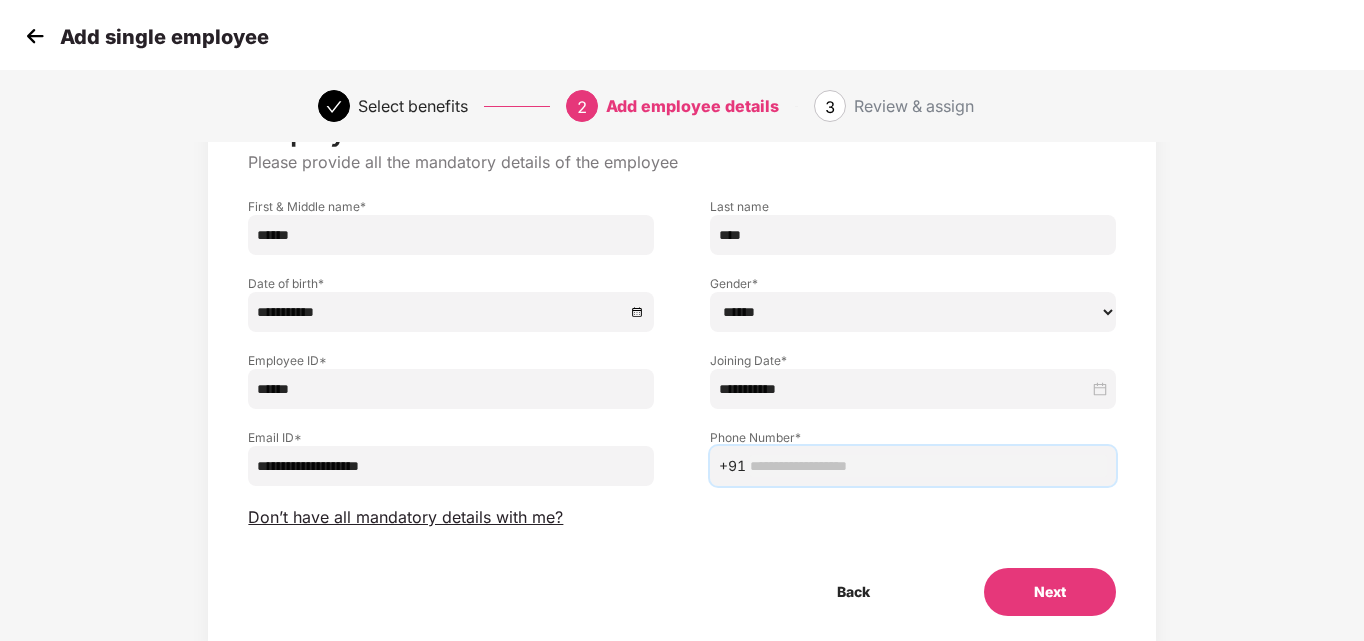 click at bounding box center (928, 466) 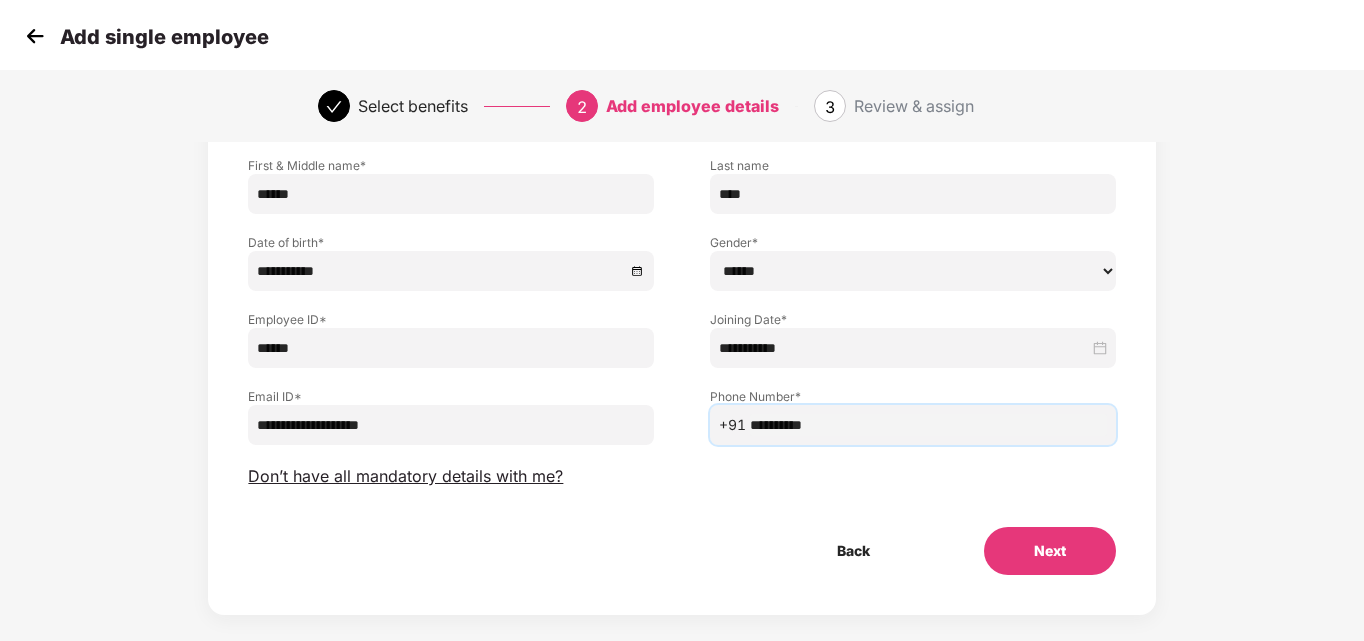 scroll, scrollTop: 160, scrollLeft: 0, axis: vertical 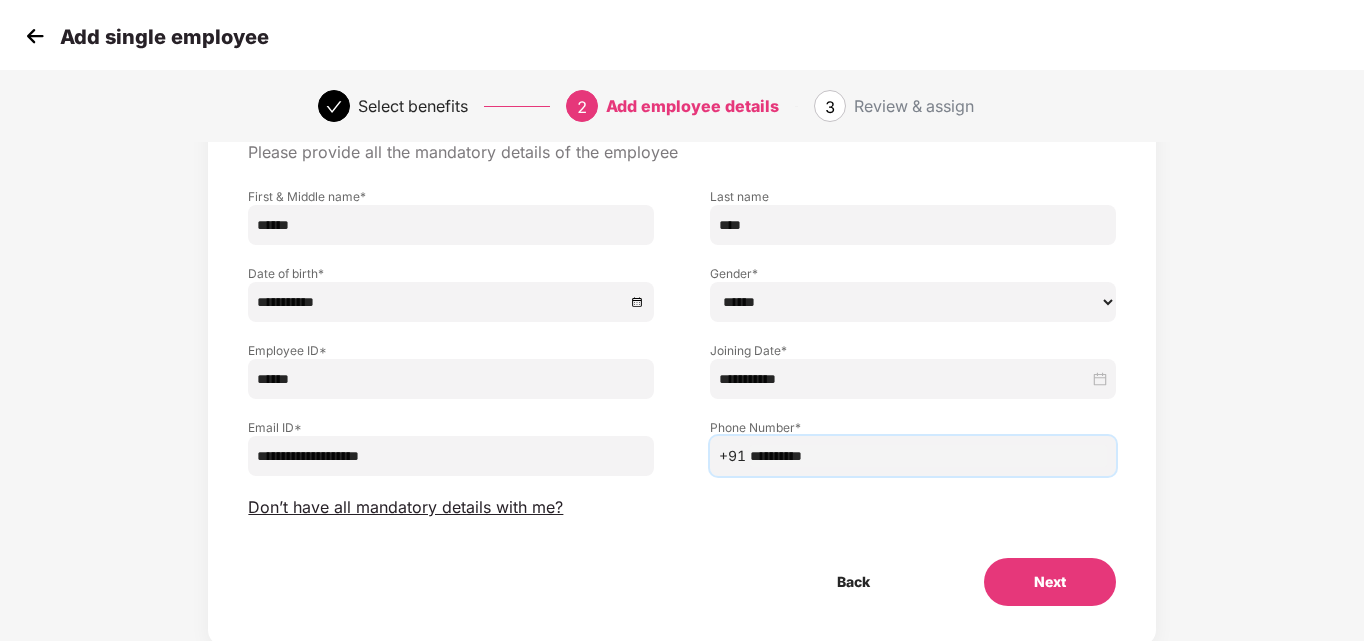 type on "**********" 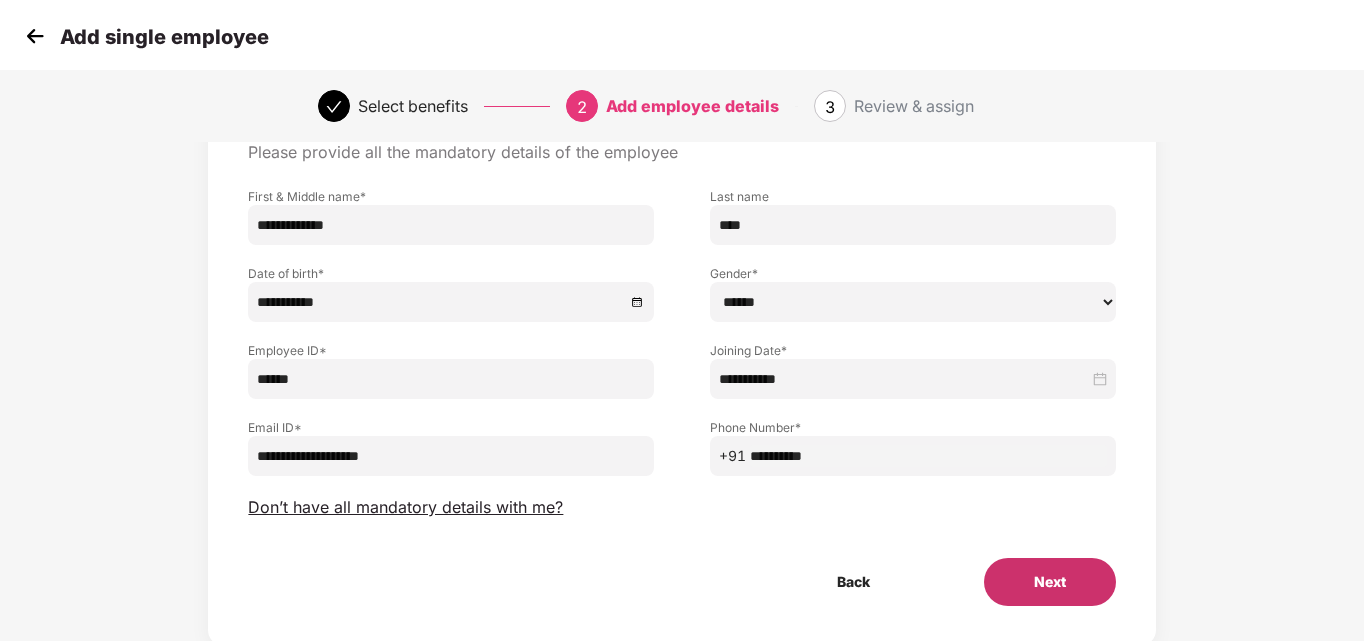 type on "**********" 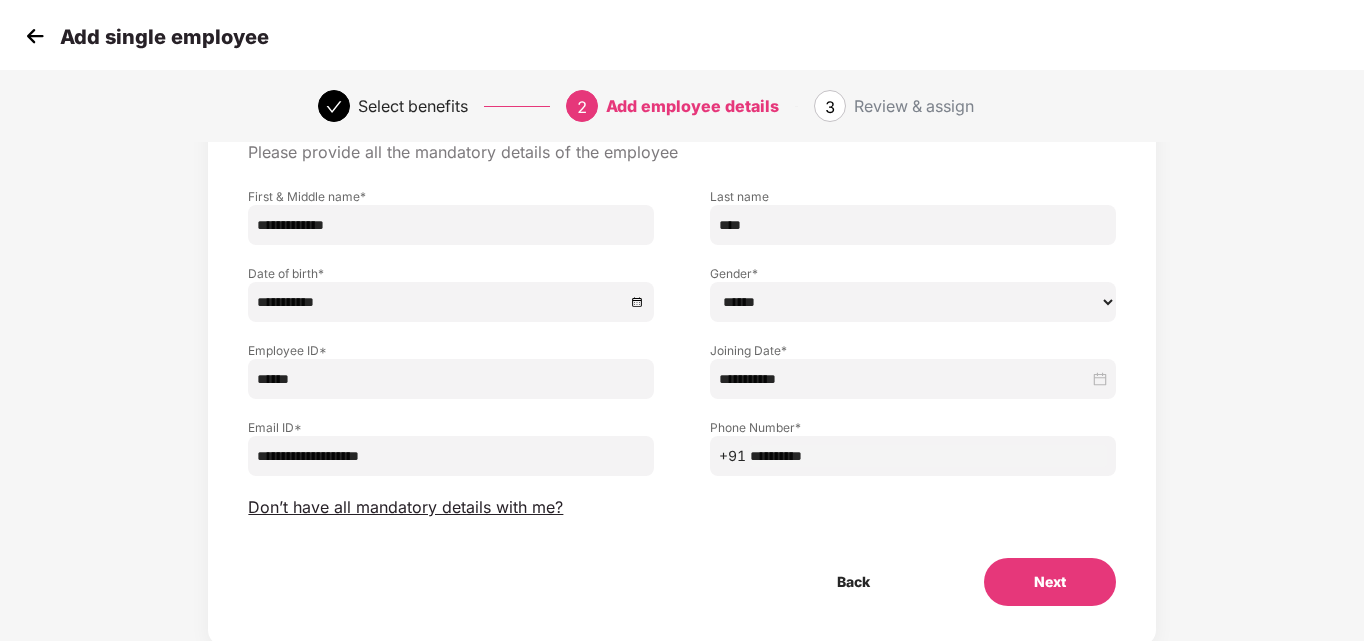 click on "Next" at bounding box center [1050, 582] 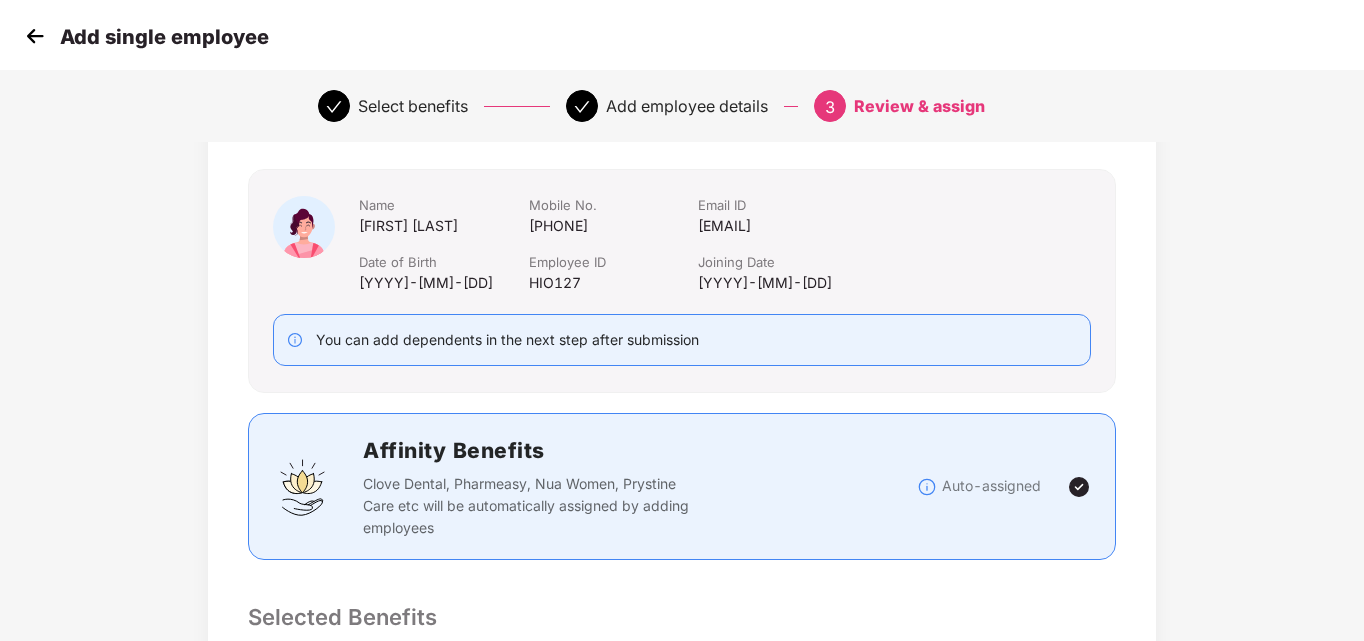 scroll, scrollTop: 0, scrollLeft: 0, axis: both 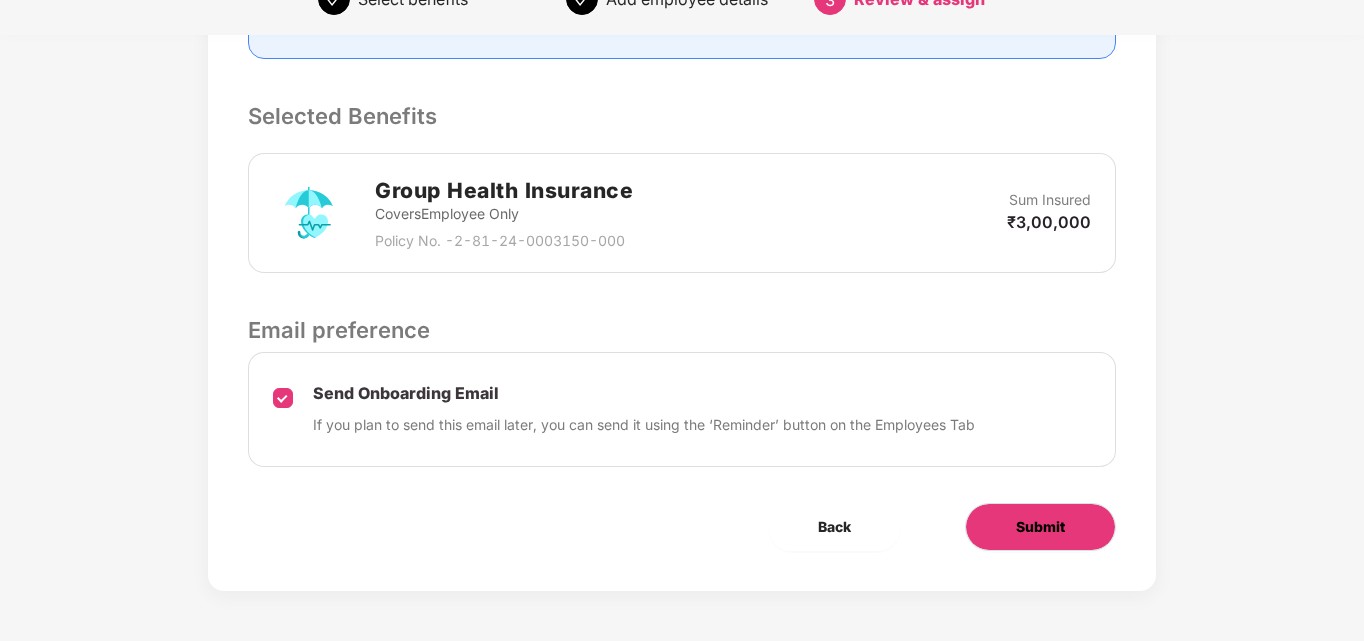 click on "Submit" at bounding box center [1040, 527] 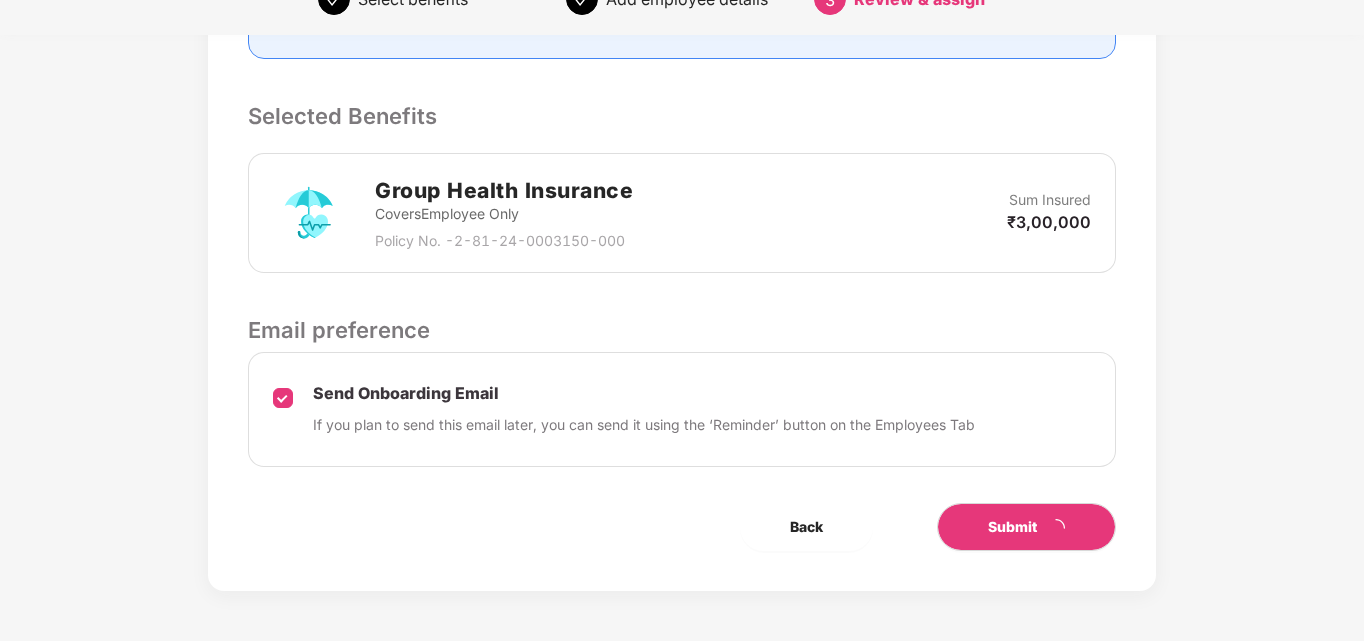 scroll, scrollTop: 0, scrollLeft: 0, axis: both 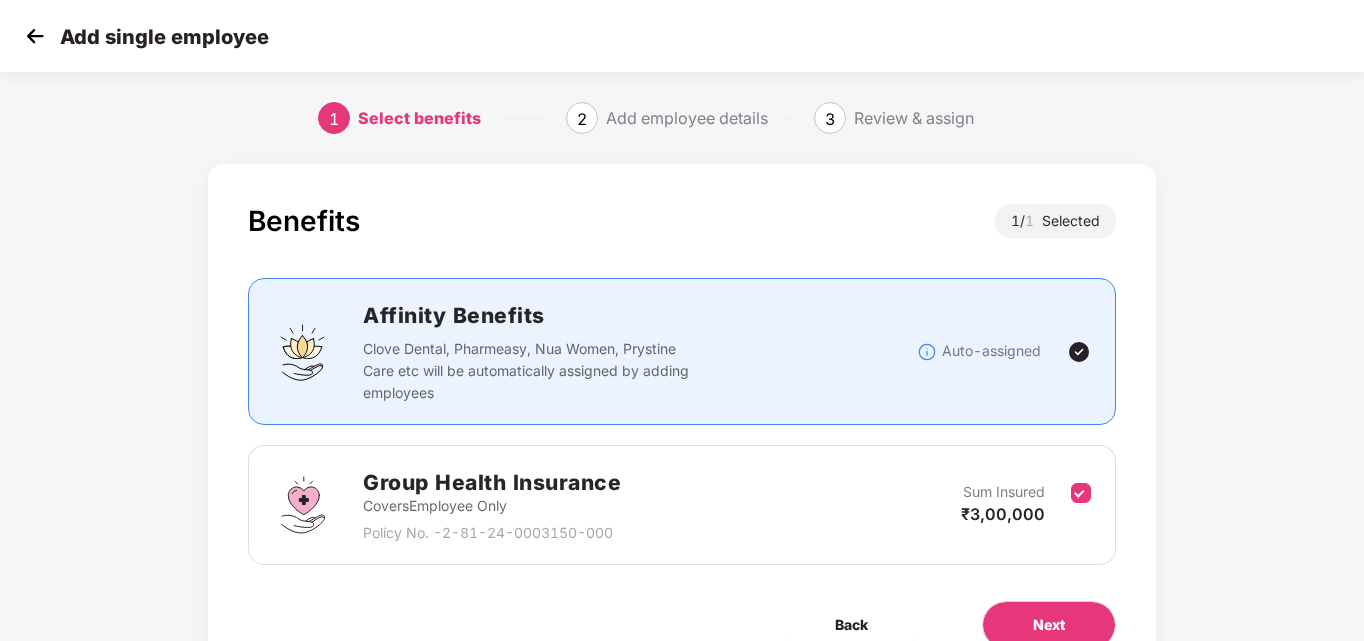 click at bounding box center [35, 36] 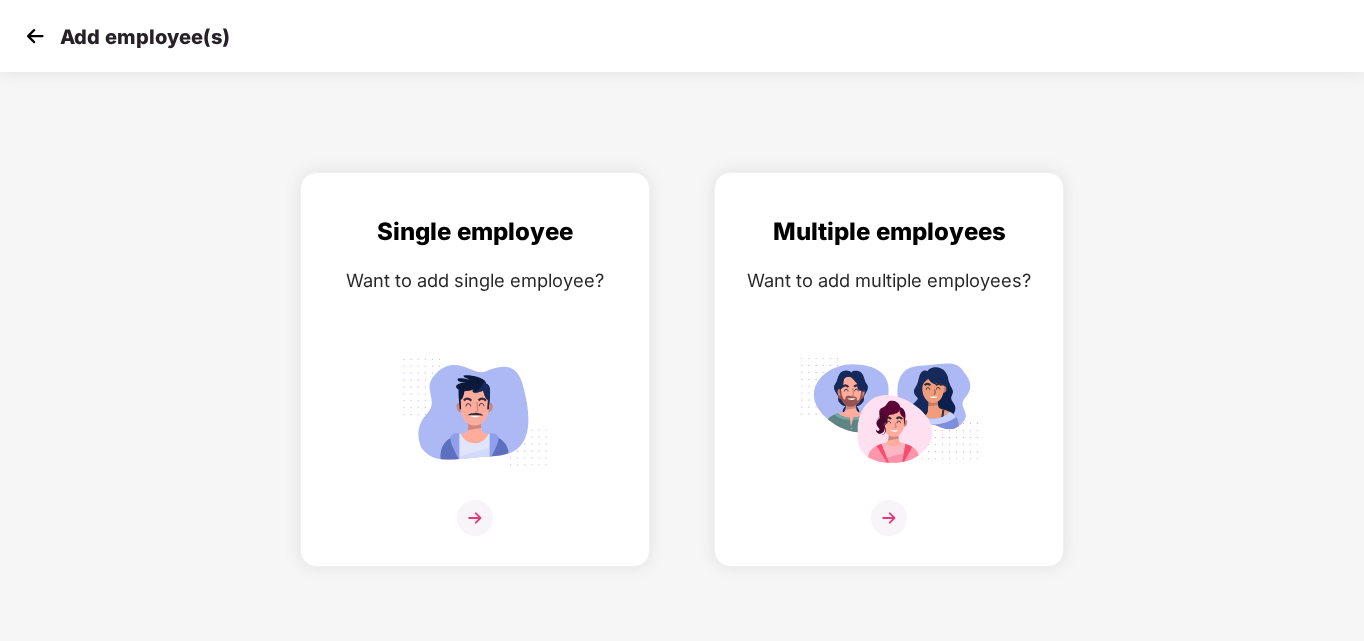 click at bounding box center (35, 36) 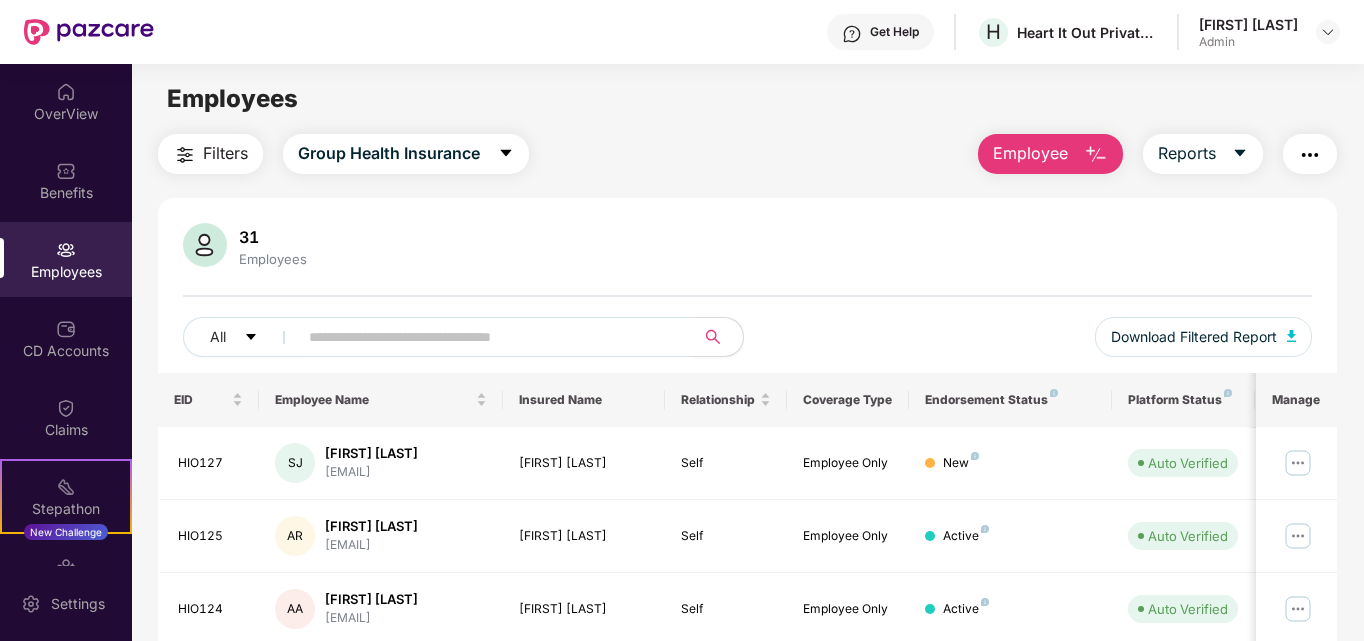 click on "Get Help" at bounding box center [894, 32] 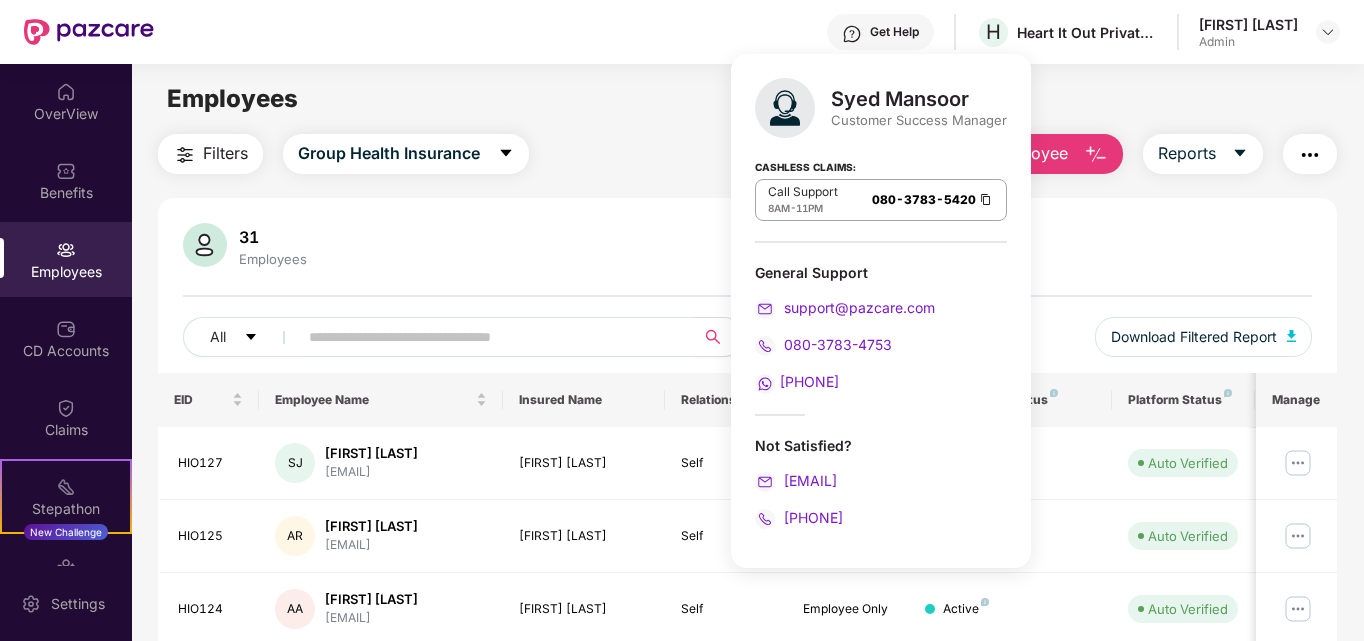 click on "31 Employees" at bounding box center [748, 247] 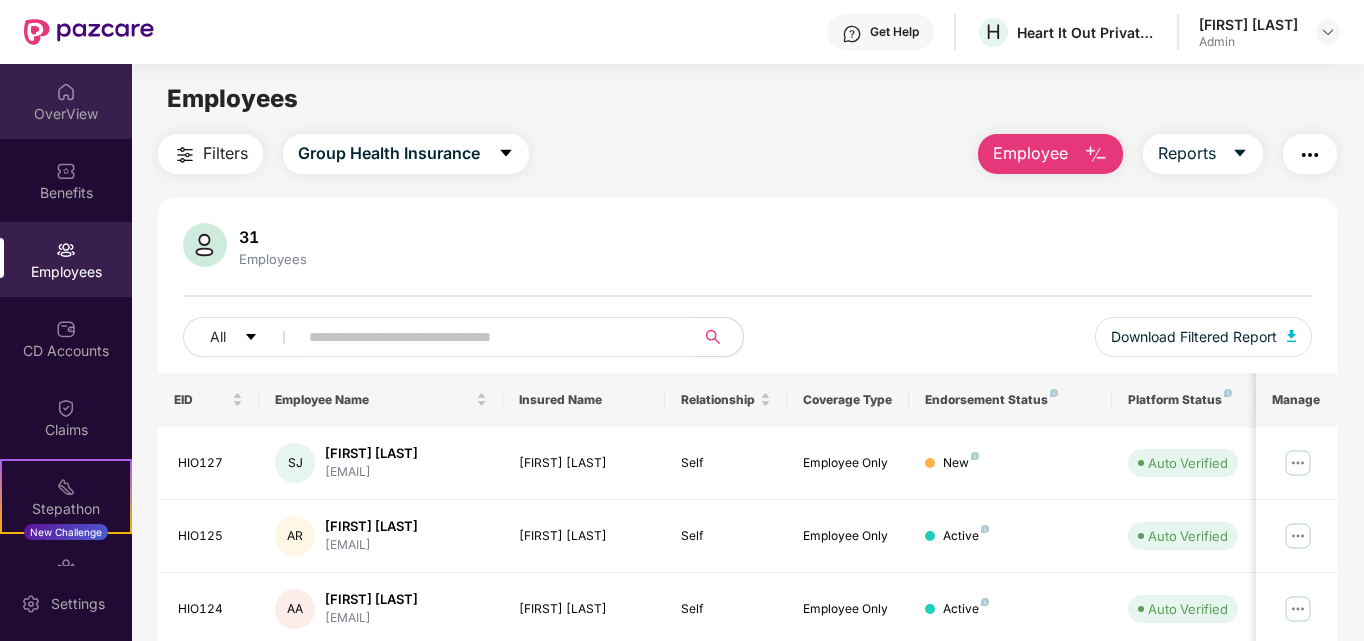 click on "OverView" at bounding box center (66, 114) 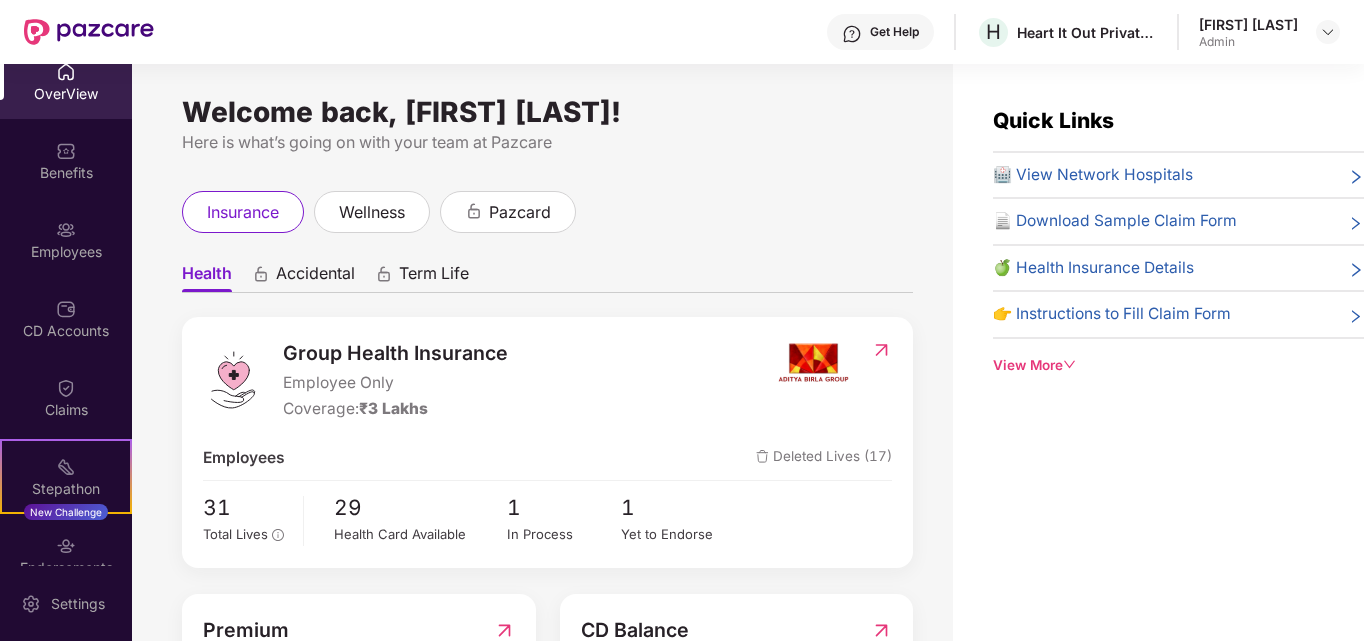 scroll, scrollTop: 0, scrollLeft: 0, axis: both 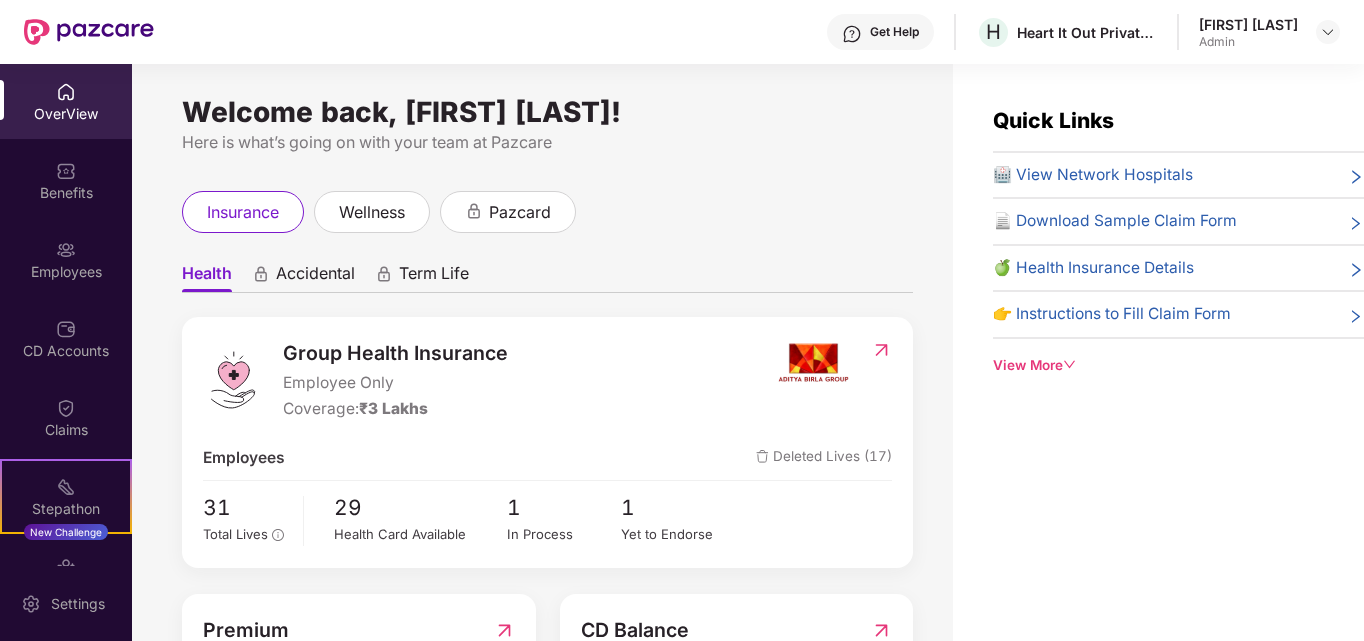 click on "Get Help" at bounding box center (894, 32) 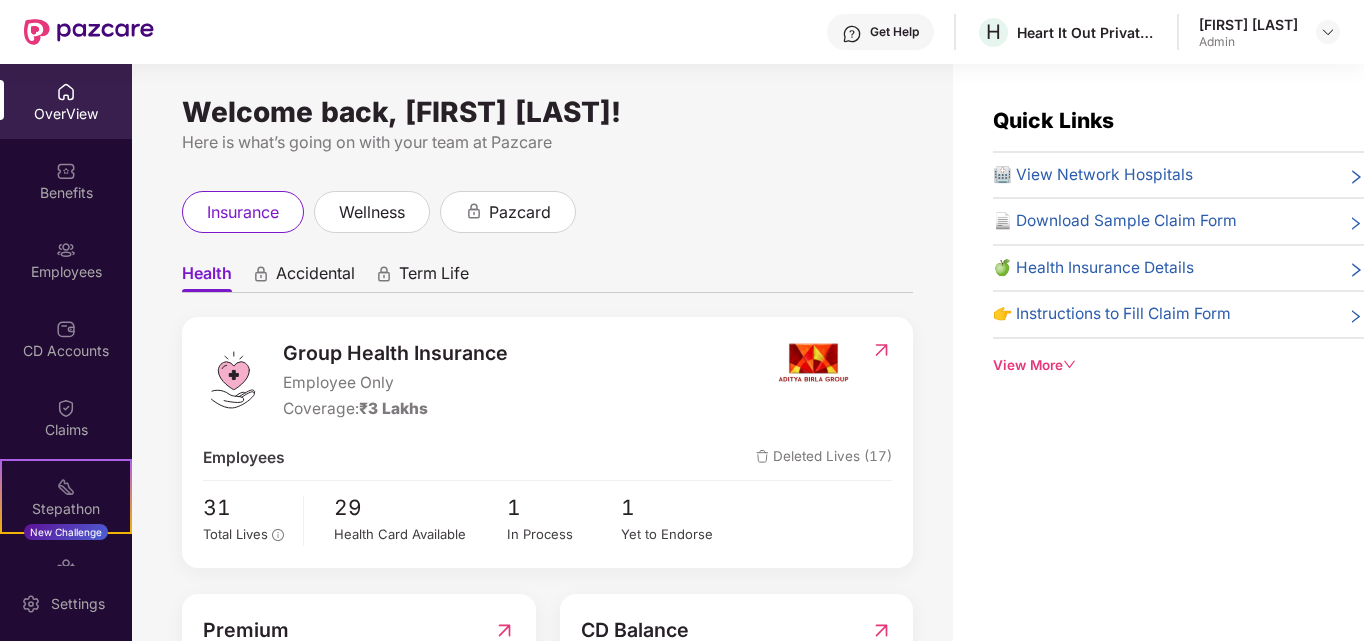click on "Welcome back, Marmarita Das!  Here is what’s going on with your team at Pazcare    insurance   wellness   pazcard   Health   Accidental   Term Life Group Health Insurance Employee Only Coverage:  ₹3 Lakhs Employees   Deleted Lives (17) 31 Total Lives 29 Health Card Available 1 In Process 1 Yet to Endorse Premium ₹1,18,378.78 Total Paid Premium CD Balance ₹33,877 Available CD Balance" at bounding box center [542, 364] 